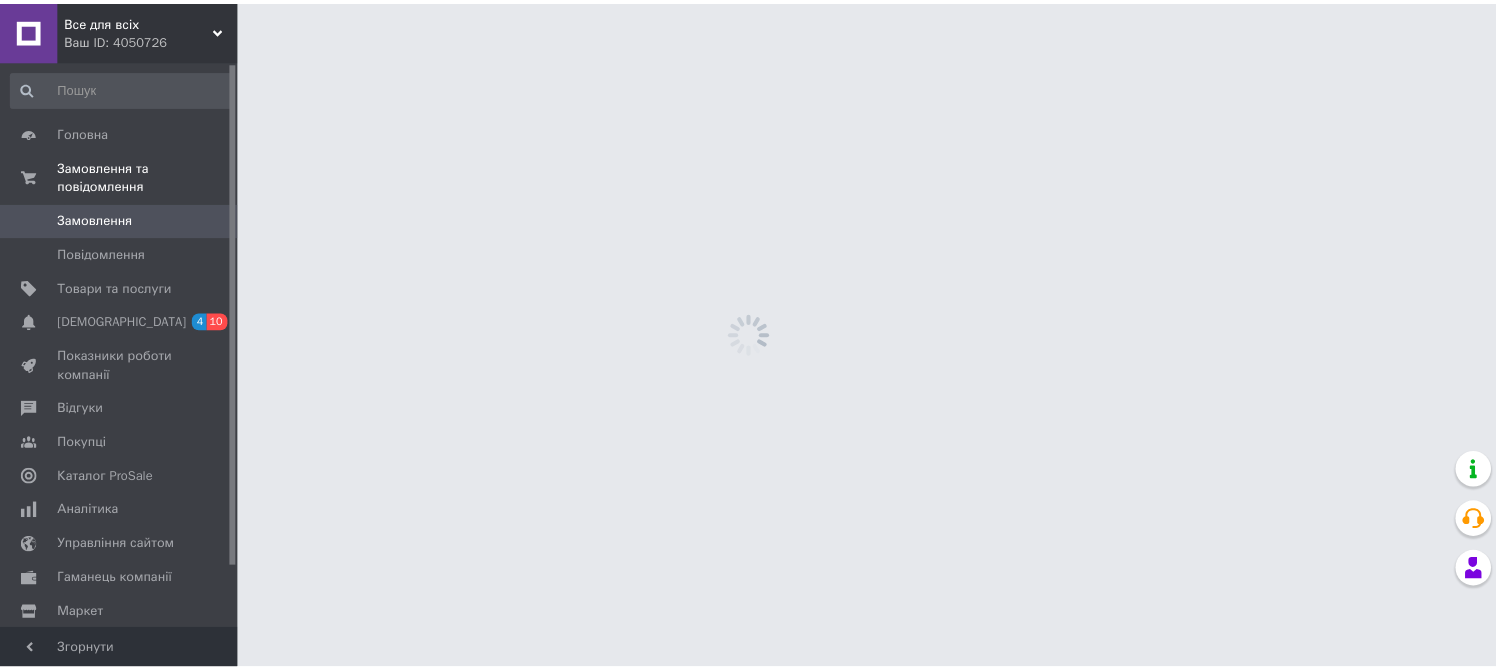scroll, scrollTop: 0, scrollLeft: 0, axis: both 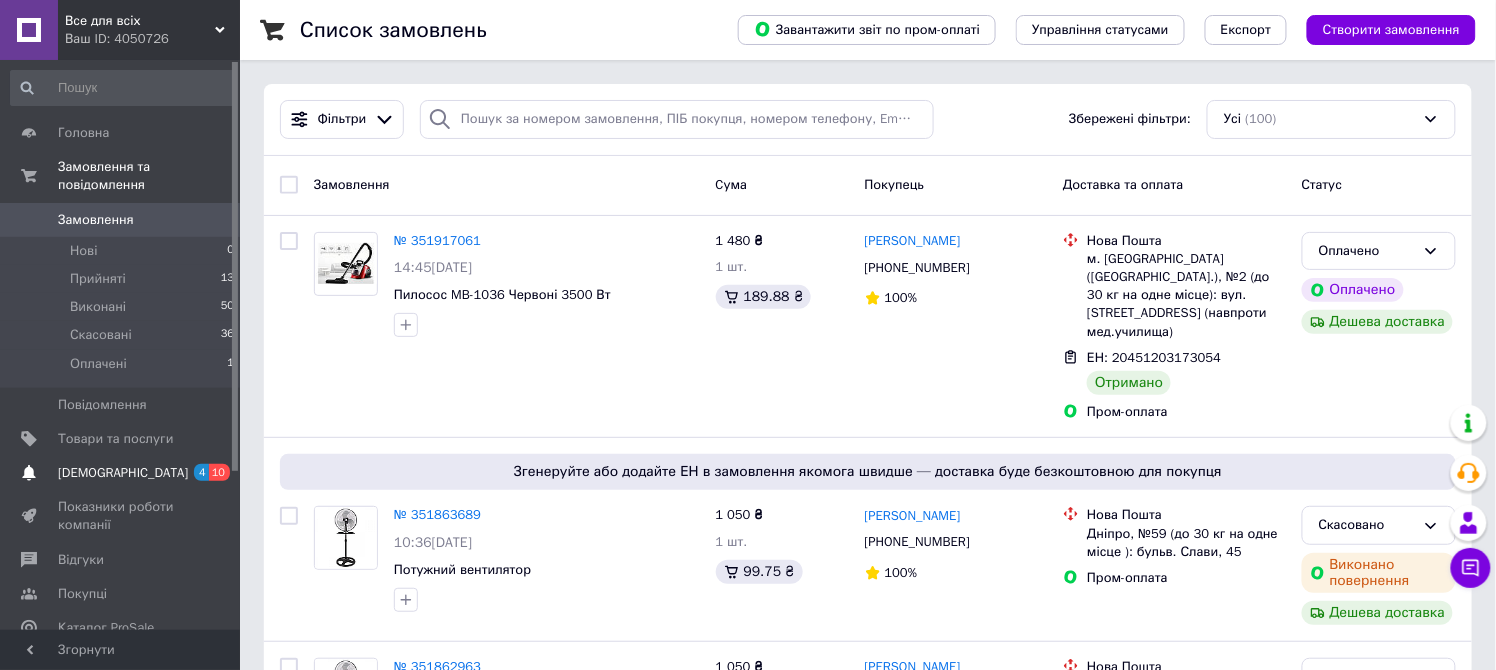 drag, startPoint x: 163, startPoint y: 451, endPoint x: 185, endPoint y: 427, distance: 32.55764 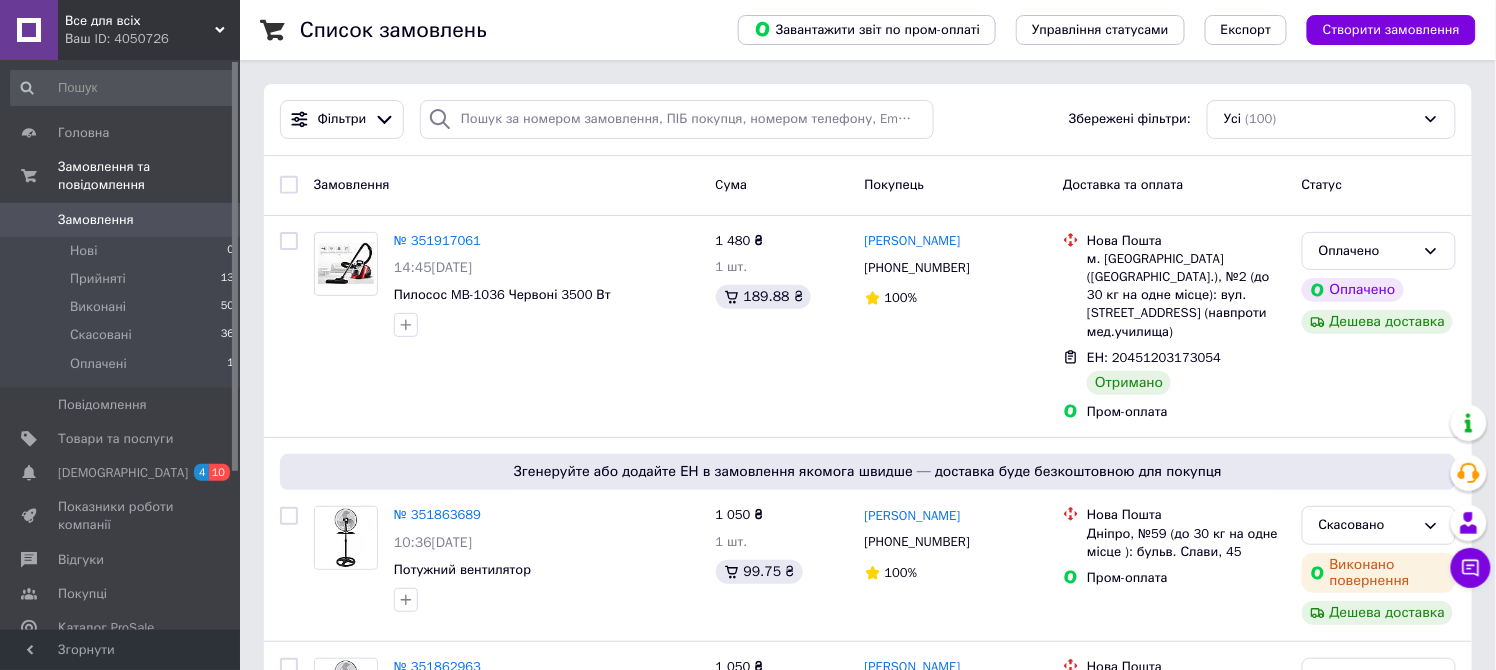 click on "[DEMOGRAPHIC_DATA]" at bounding box center [121, 473] 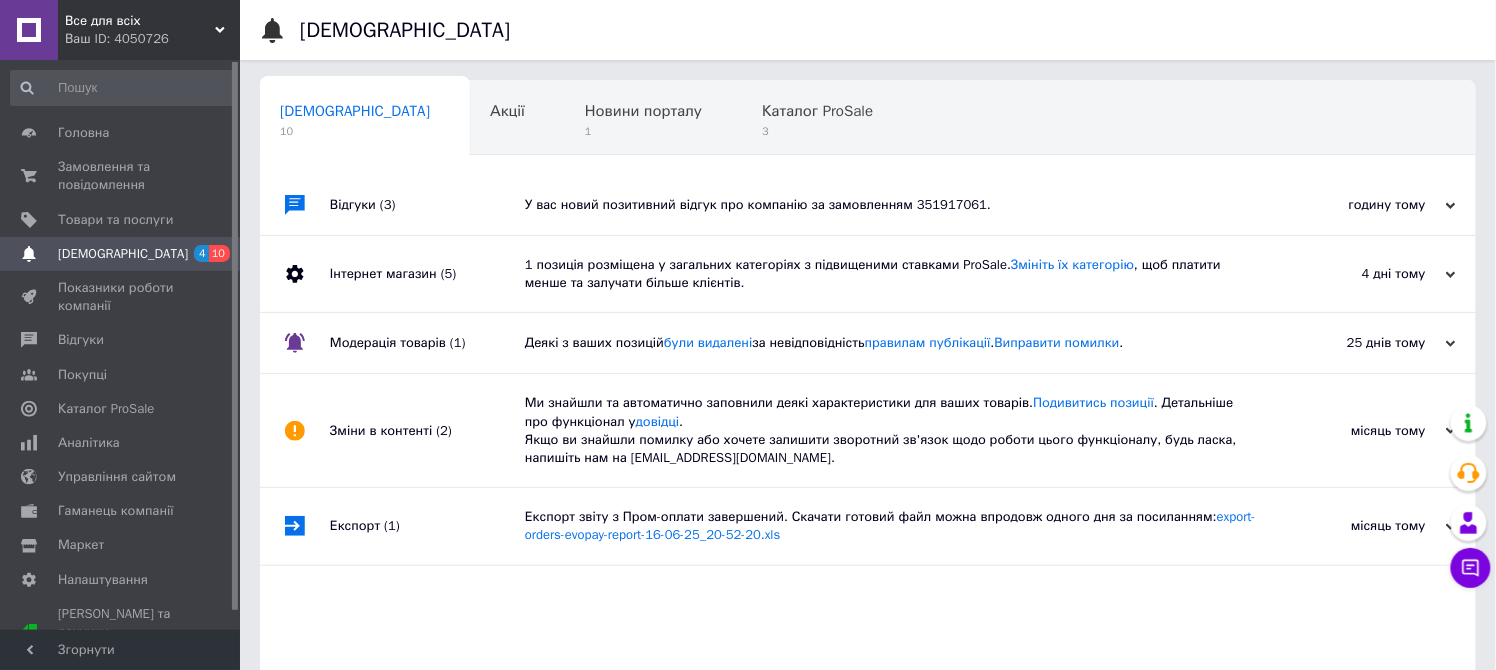 click on "У вас новий позитивний відгук про компанію за замовленням 351917061." at bounding box center [890, 205] 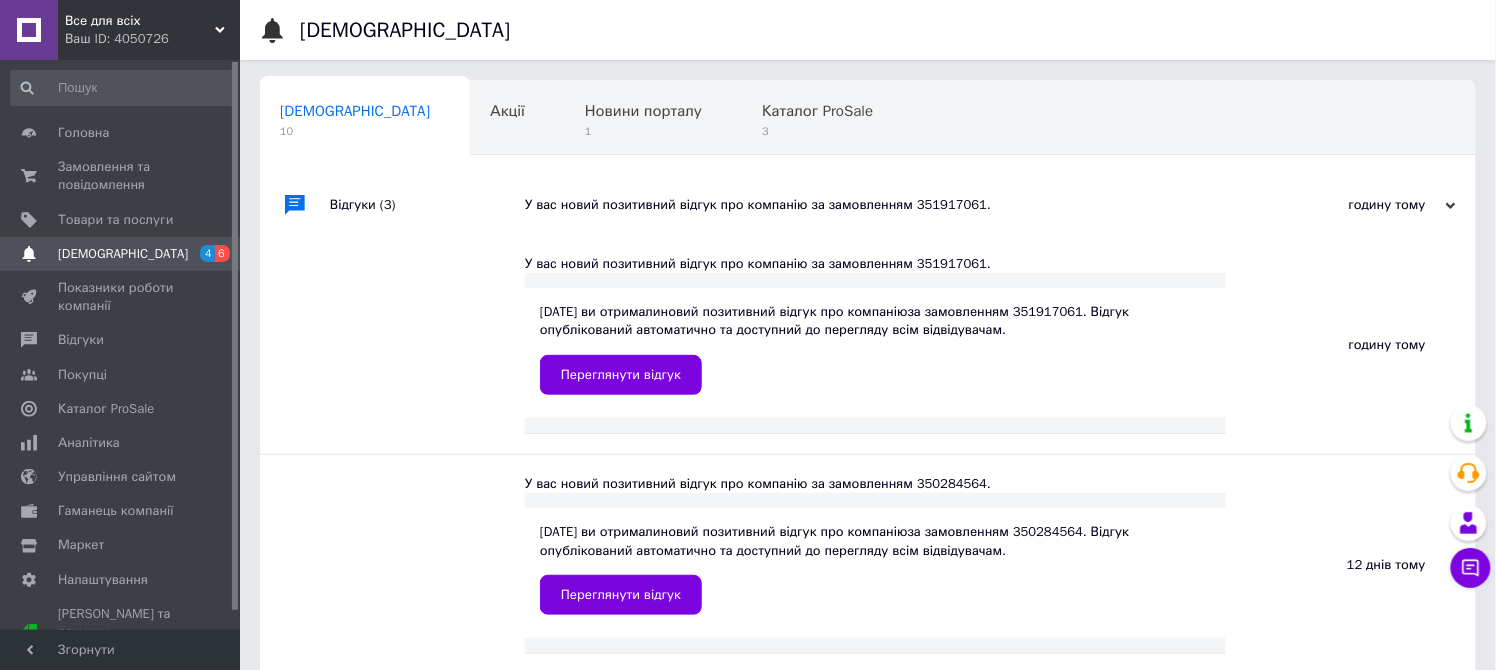 click on "У вас новий позитивний відгук про компанію за замовленням 351917061." at bounding box center (890, 205) 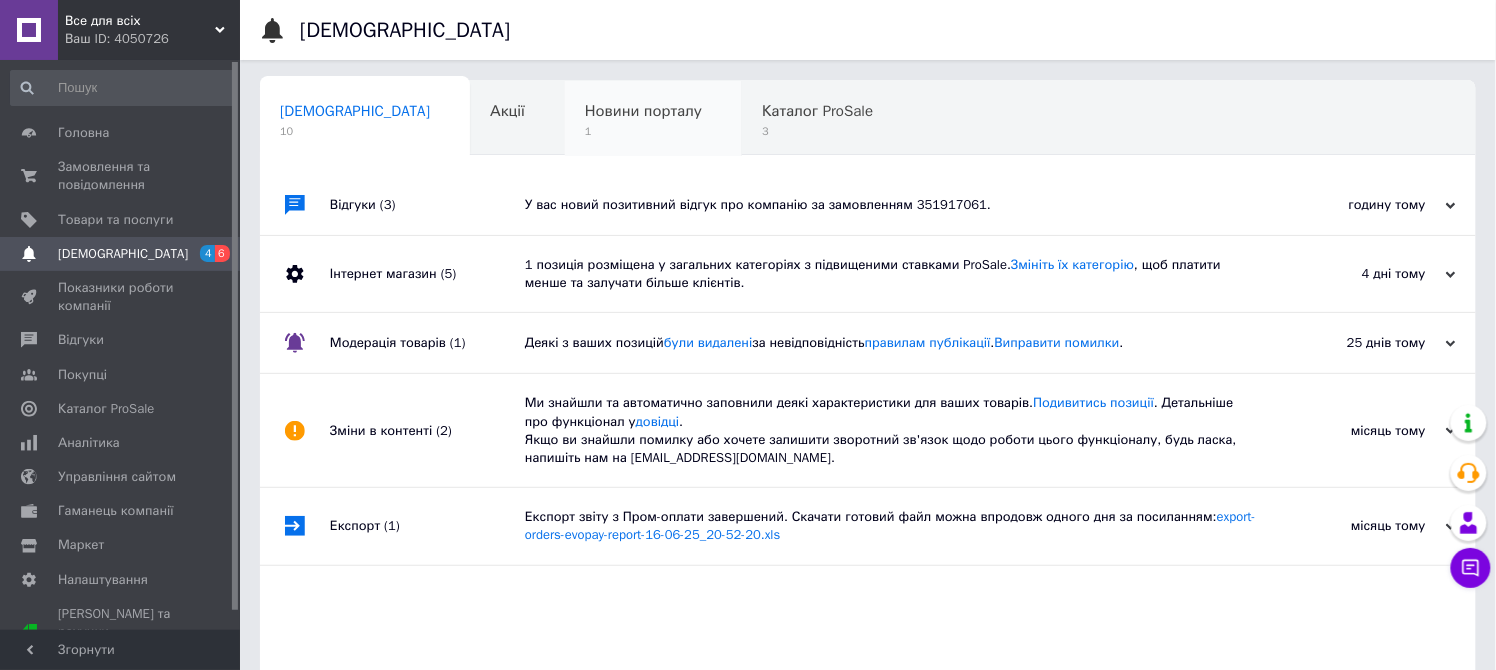 click on "1" at bounding box center [643, 131] 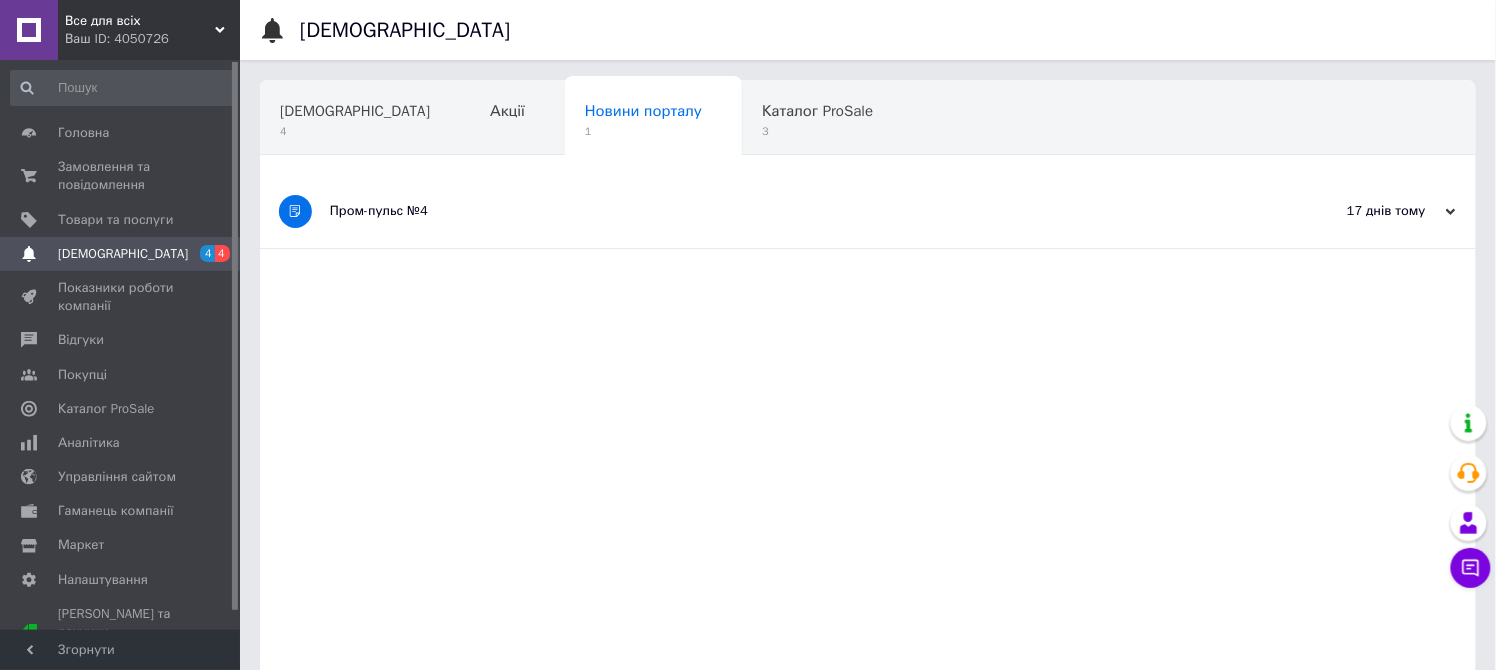 click on "Пром-пульс №4" at bounding box center [793, 211] 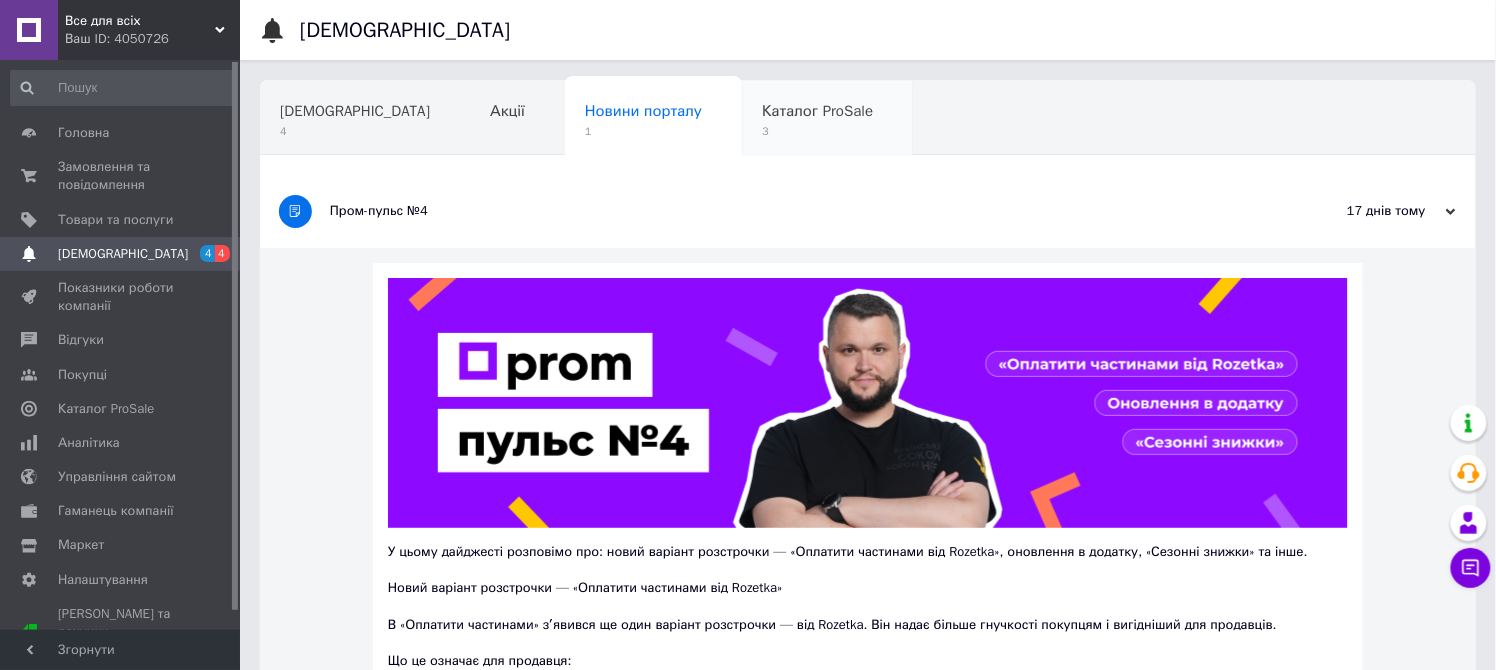 click on "3" at bounding box center [817, 131] 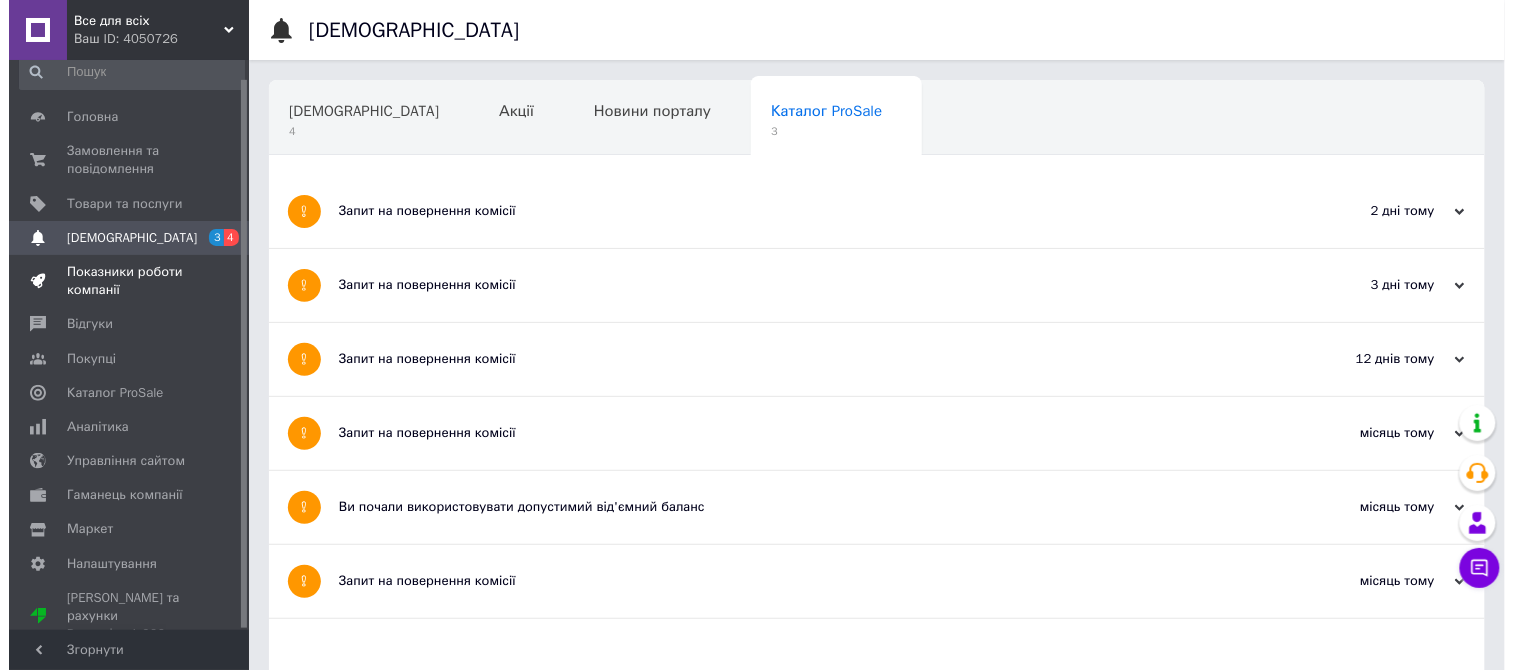 scroll, scrollTop: 18, scrollLeft: 0, axis: vertical 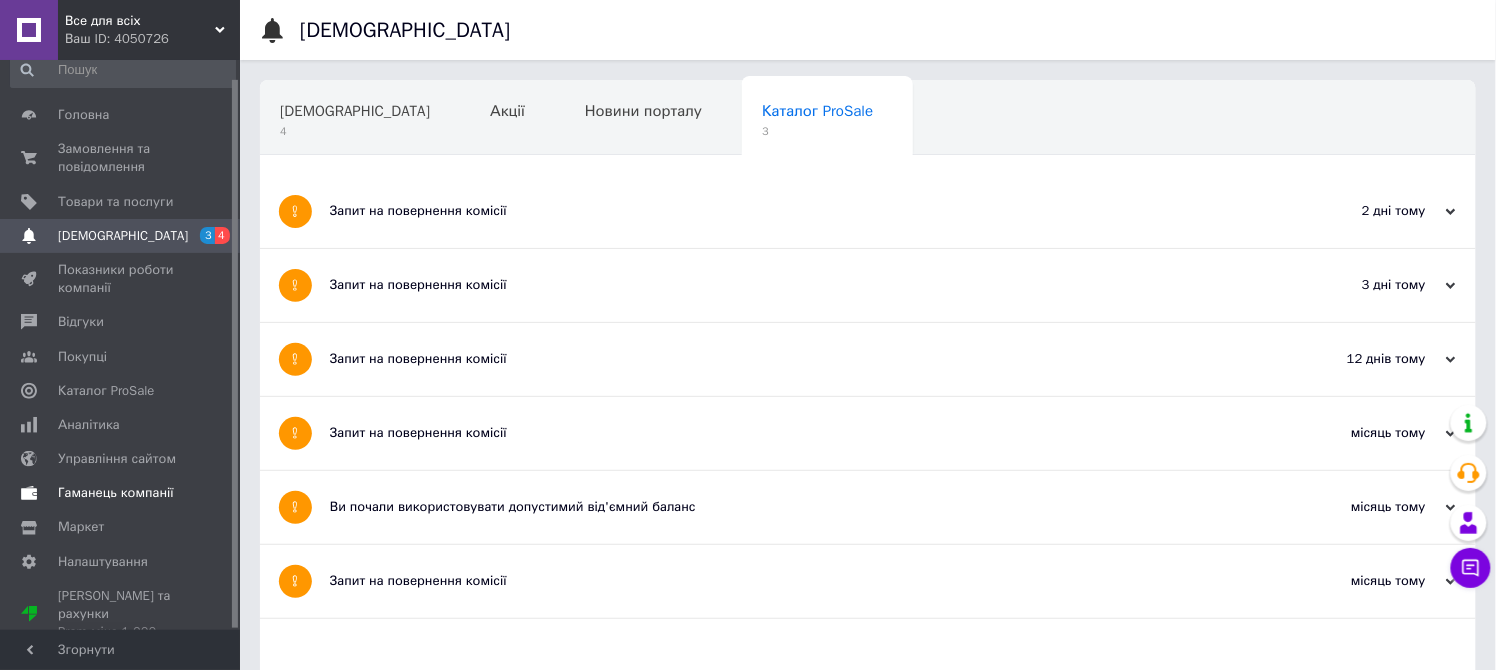 click on "Гаманець компанії" at bounding box center [116, 493] 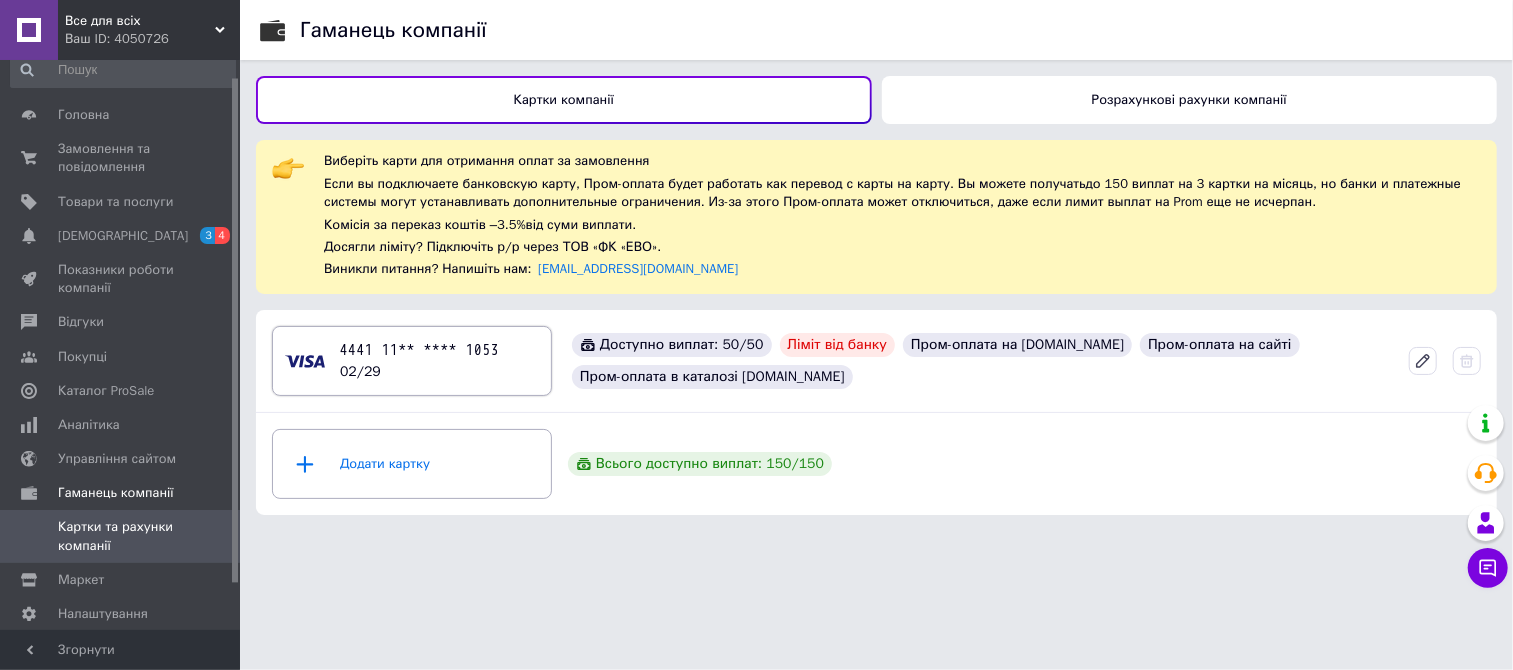 click on "4441 11** **** 1053 02/29" at bounding box center [412, 361] 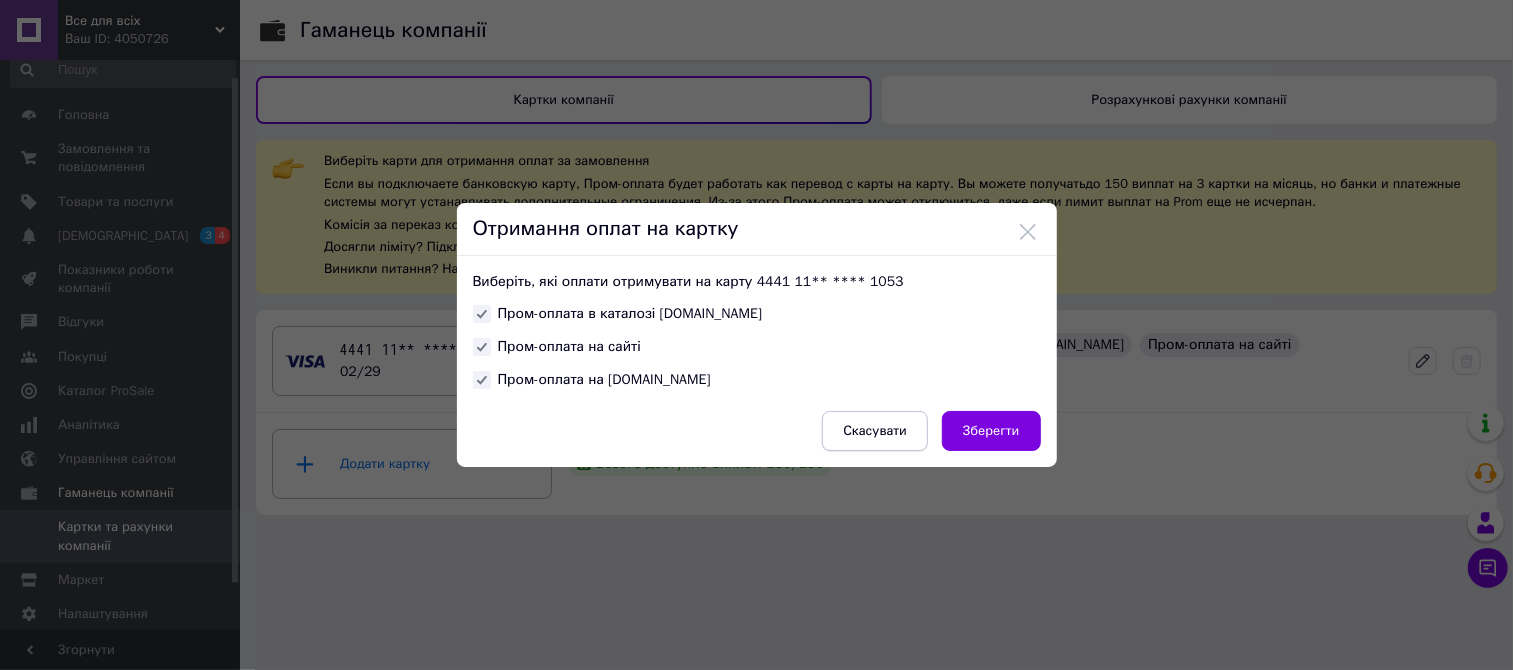 click on "Скасувати" at bounding box center [875, 431] 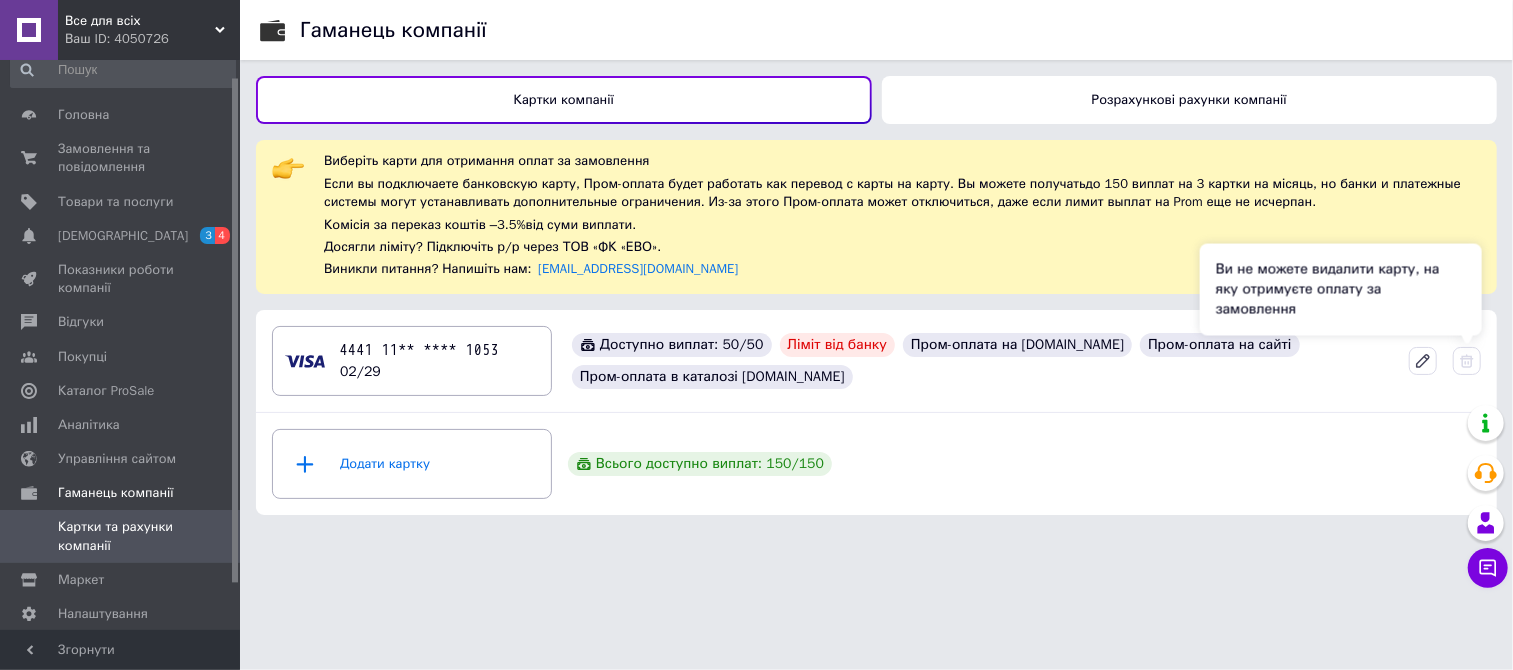 click 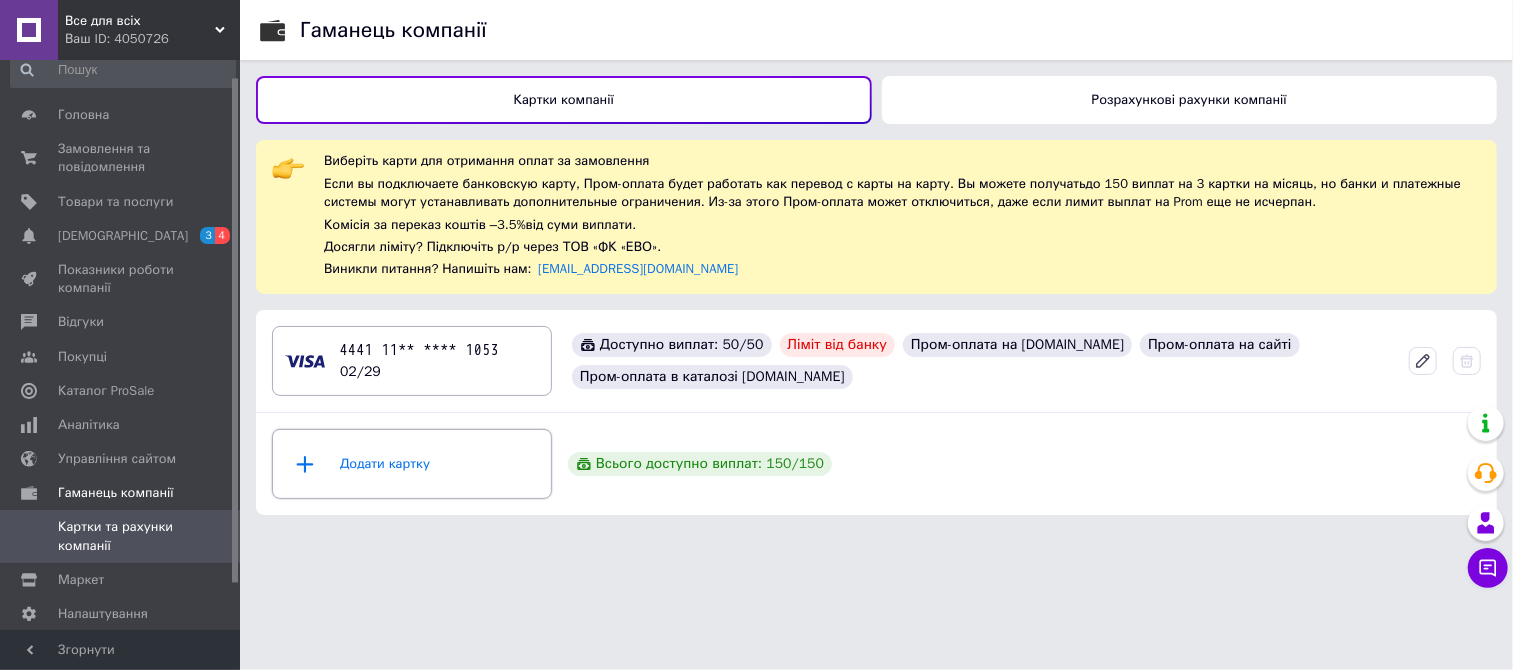 click on "Додати картку" at bounding box center (412, 464) 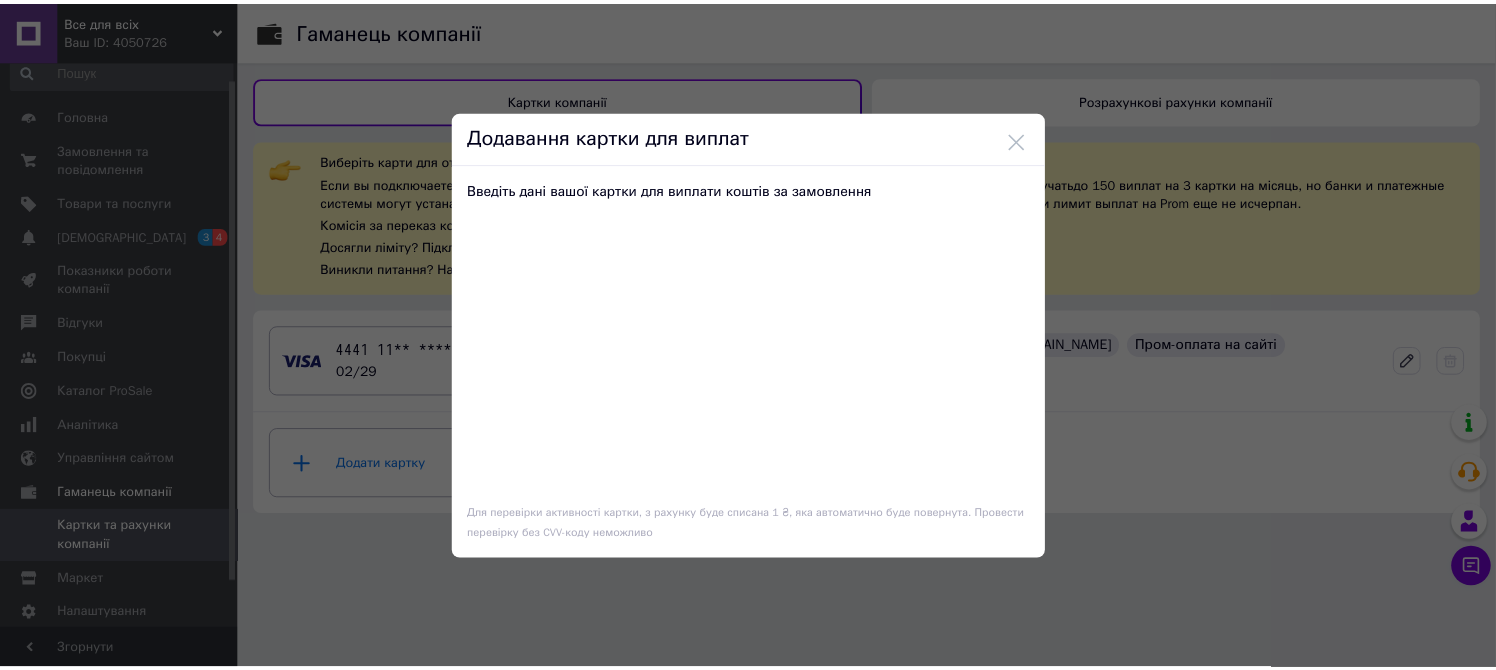 scroll, scrollTop: 0, scrollLeft: 0, axis: both 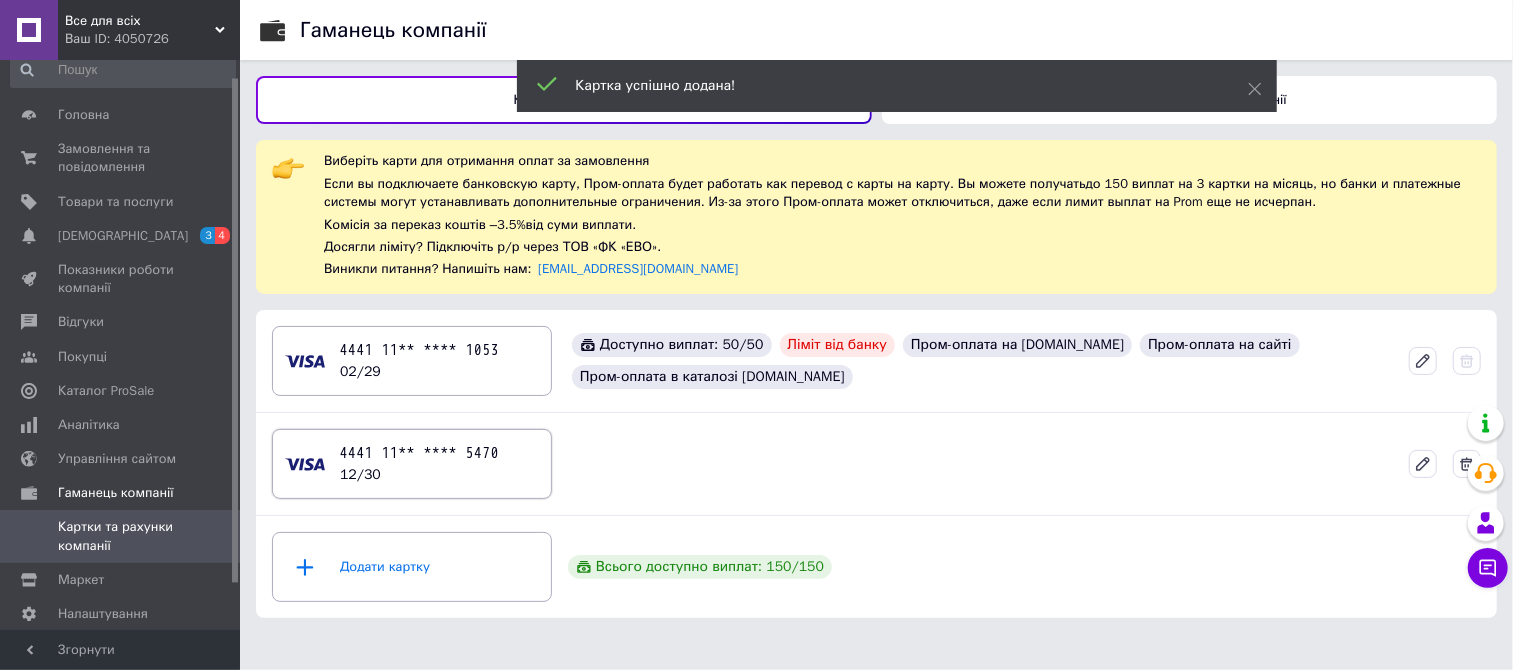 click on "4441 11** **** 5470 12/30" at bounding box center (412, 464) 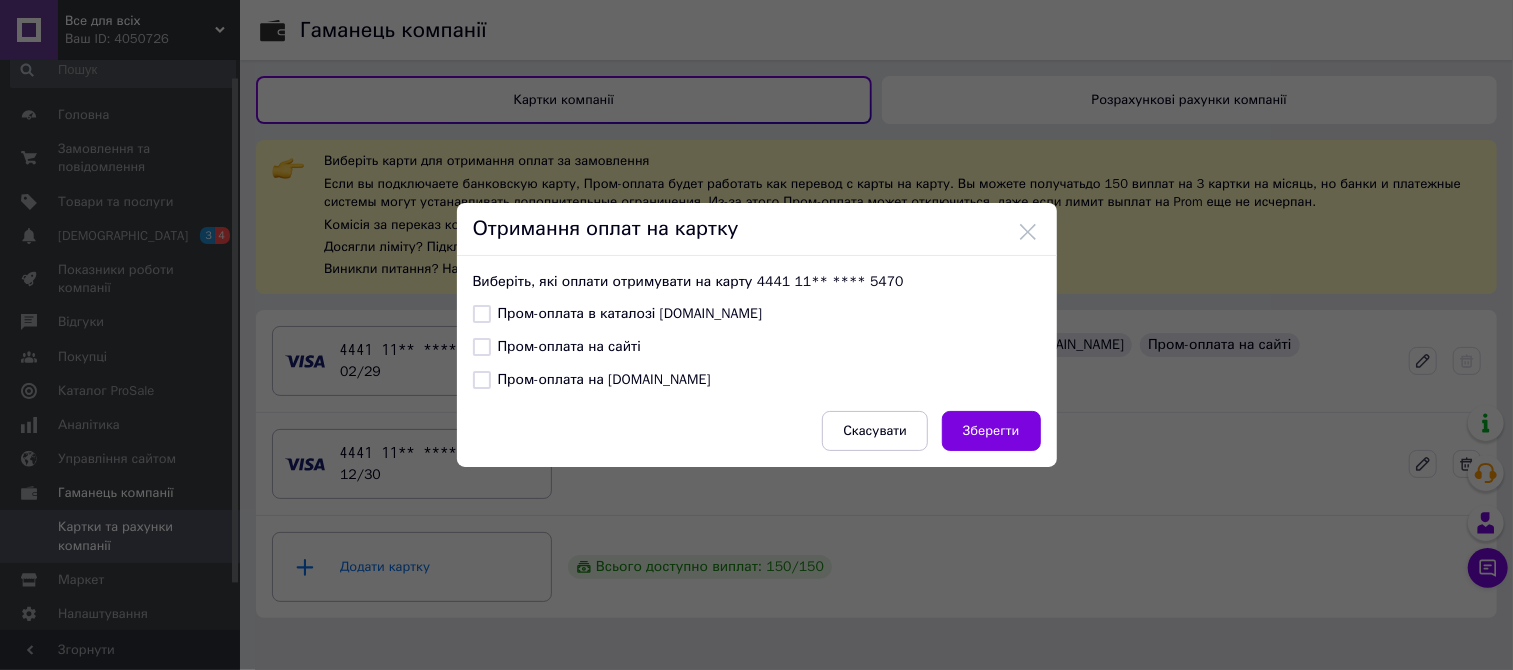 click on "Пром-оплата в каталозі [DOMAIN_NAME]" at bounding box center (618, 314) 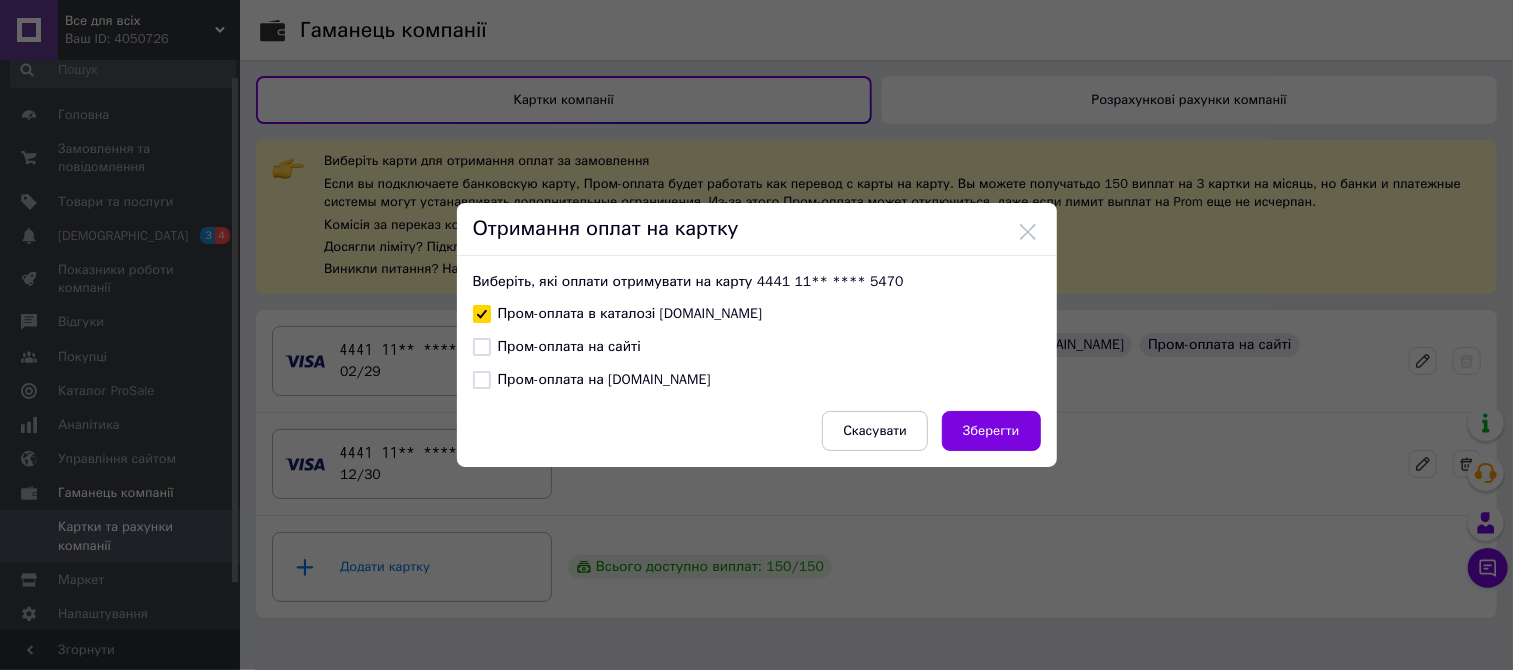 checkbox on "true" 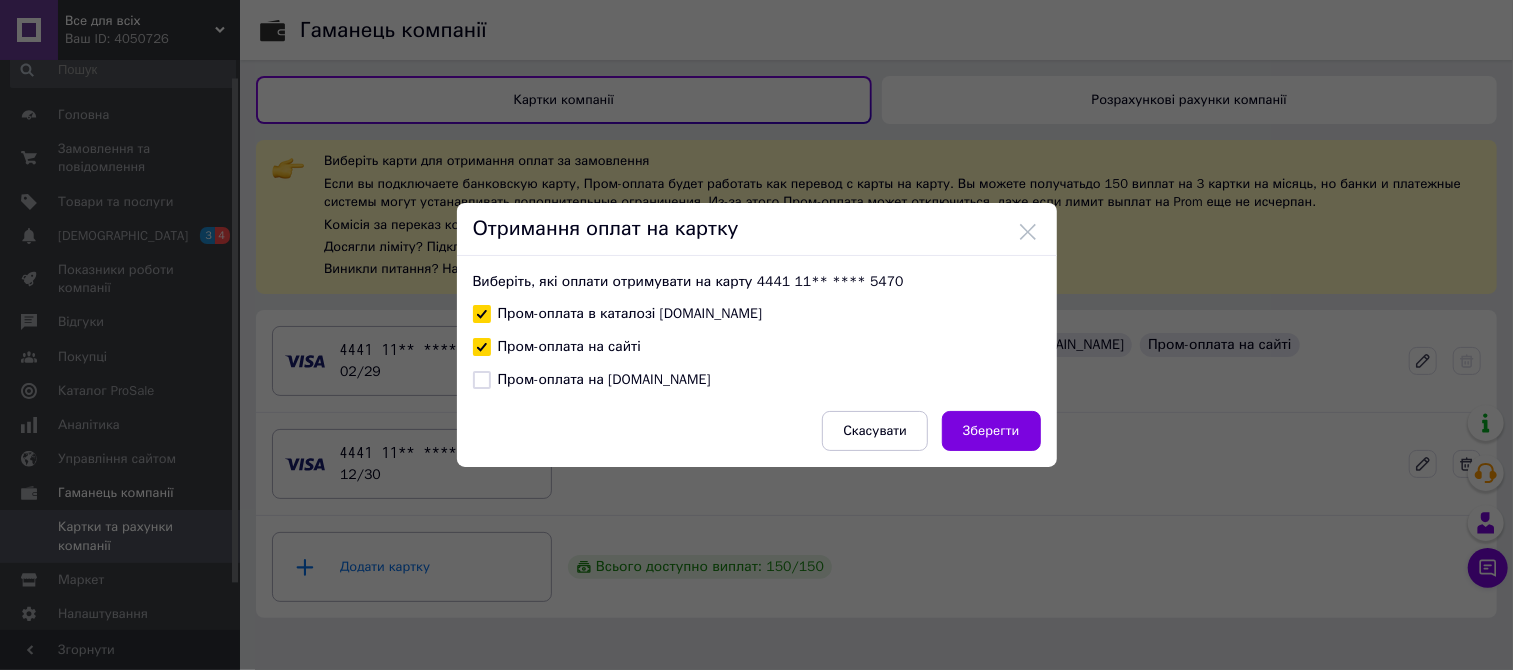 click on "Пром-оплата на [DOMAIN_NAME]" at bounding box center (592, 380) 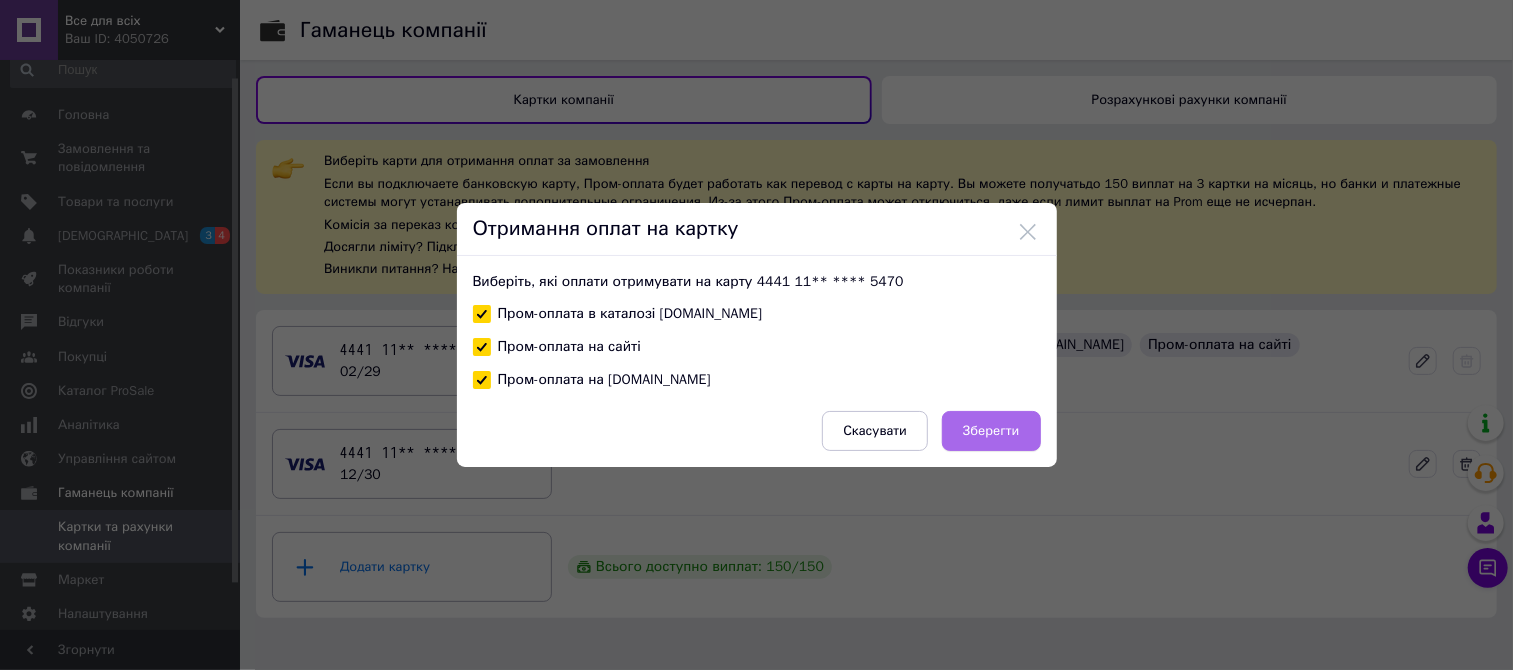 click on "Зберегти" at bounding box center (991, 431) 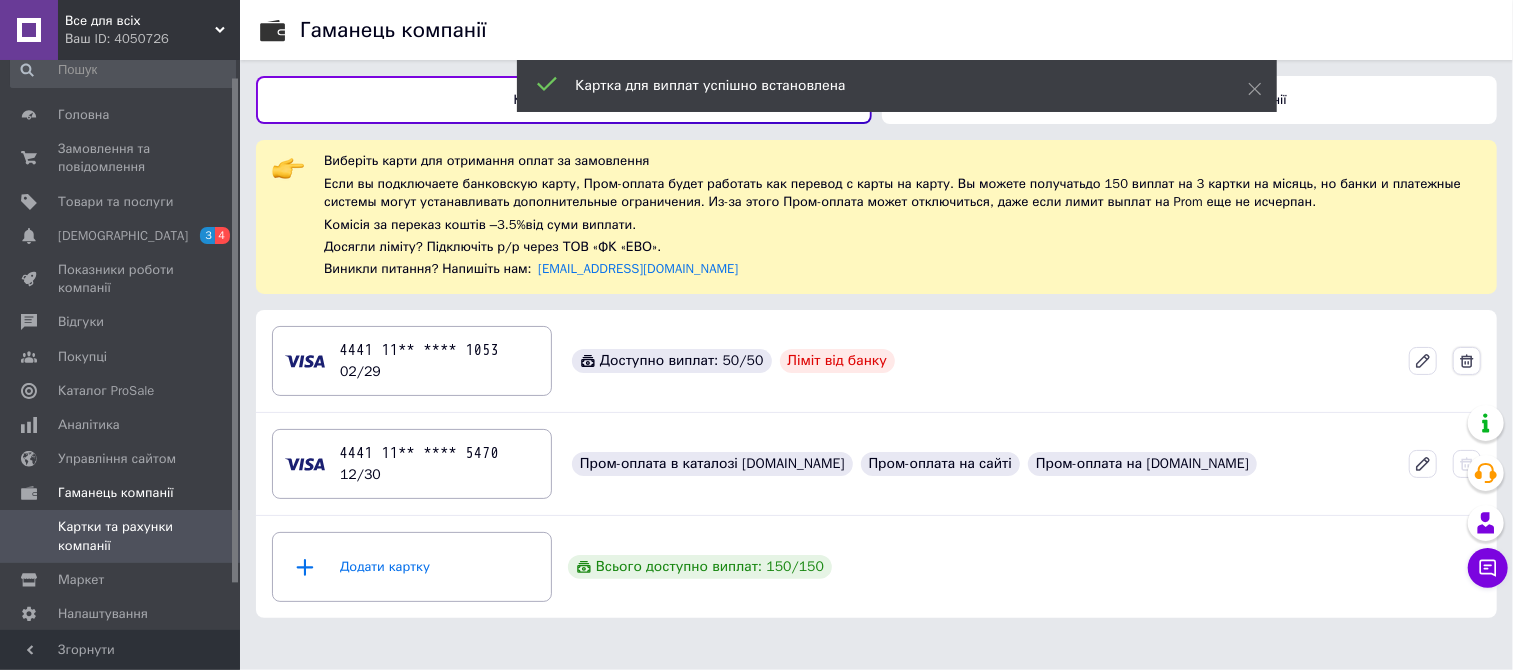 click 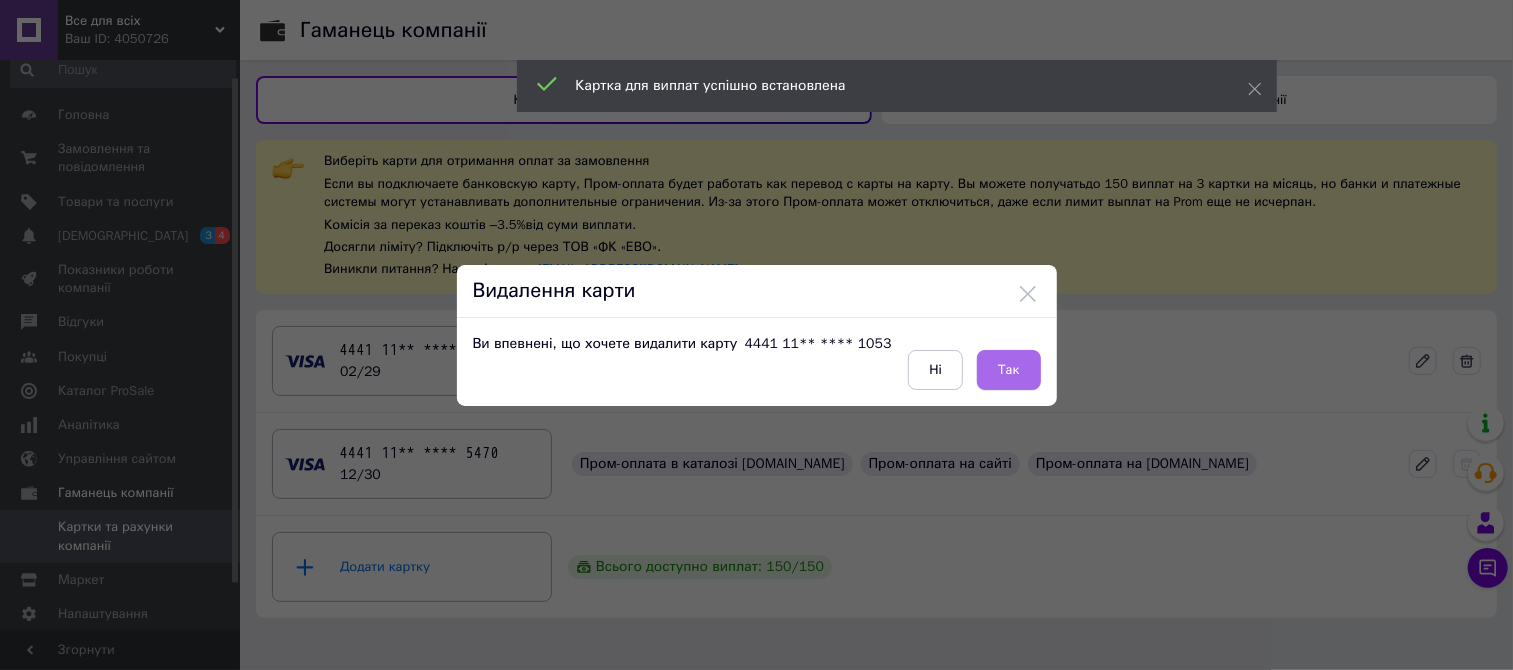 click on "Так" at bounding box center [1009, 370] 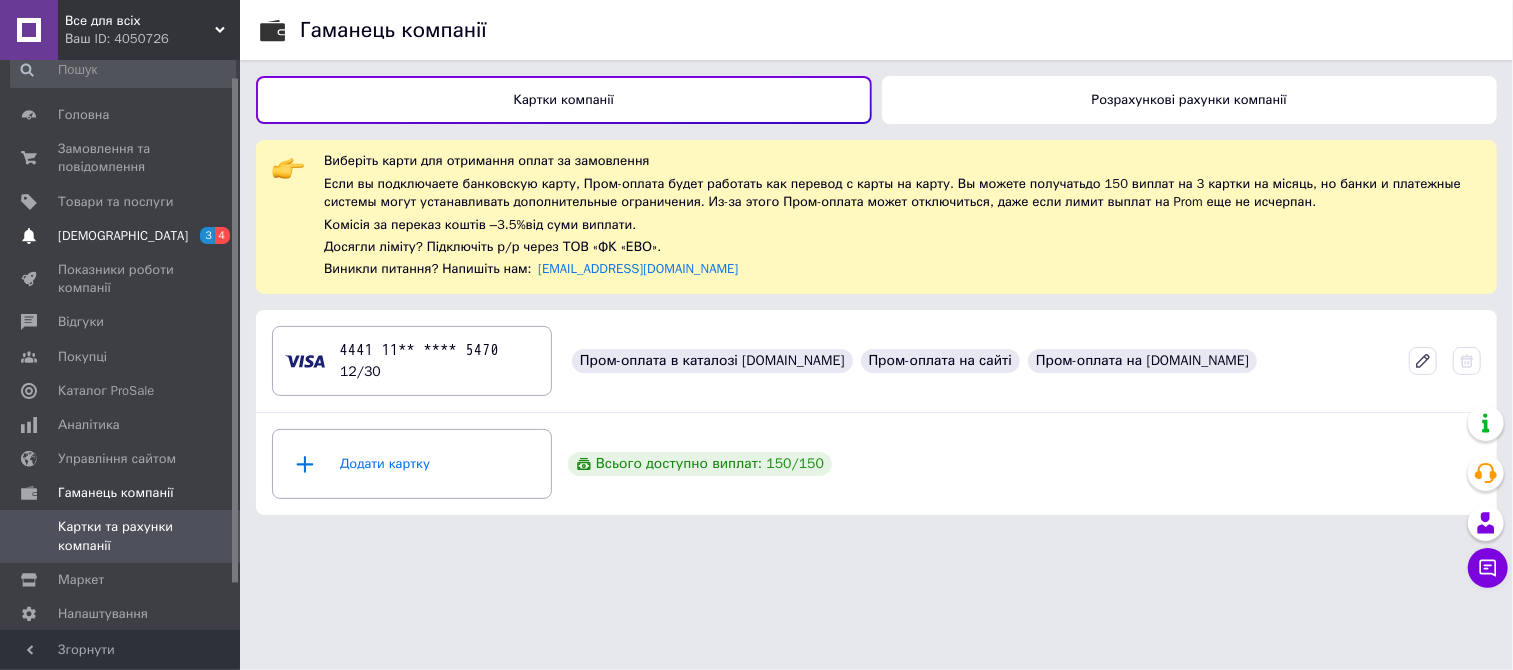 click on "[DEMOGRAPHIC_DATA]" at bounding box center [121, 236] 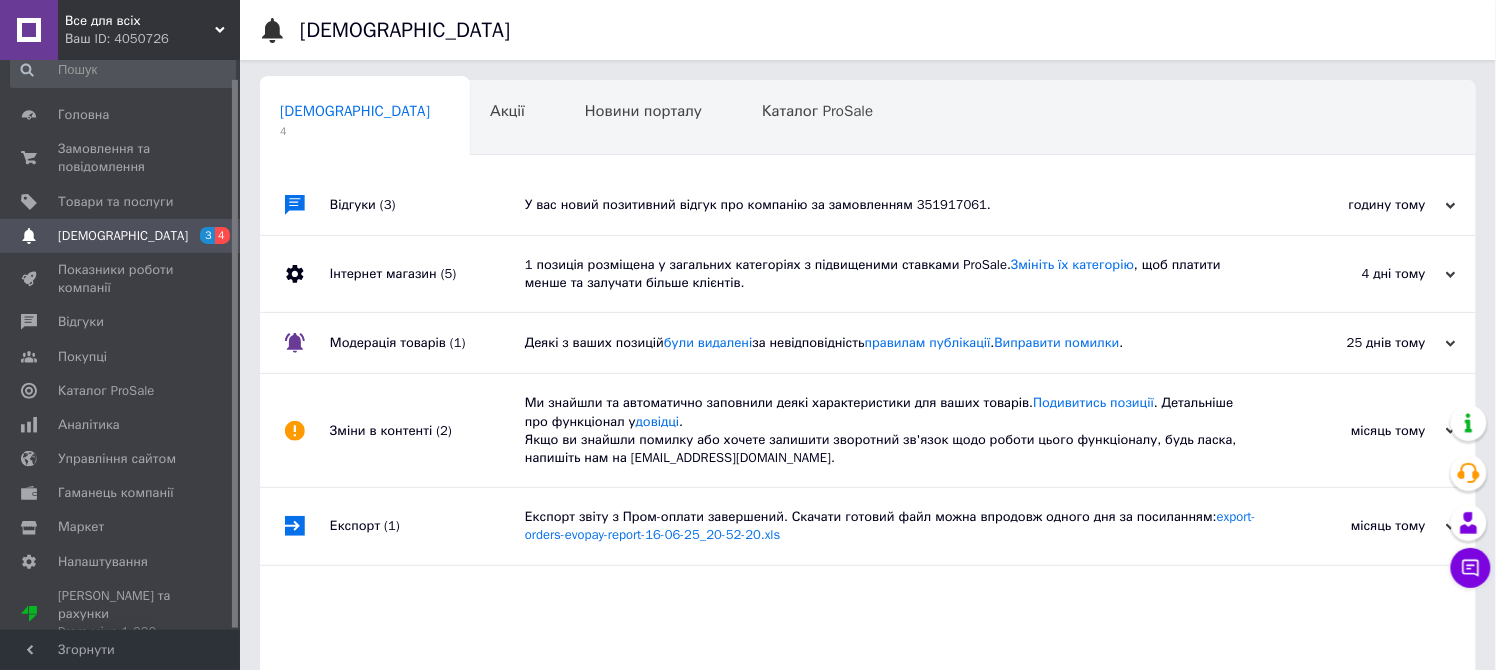 click on "У вас новий позитивний відгук про компанію за замовленням 351917061." at bounding box center (890, 205) 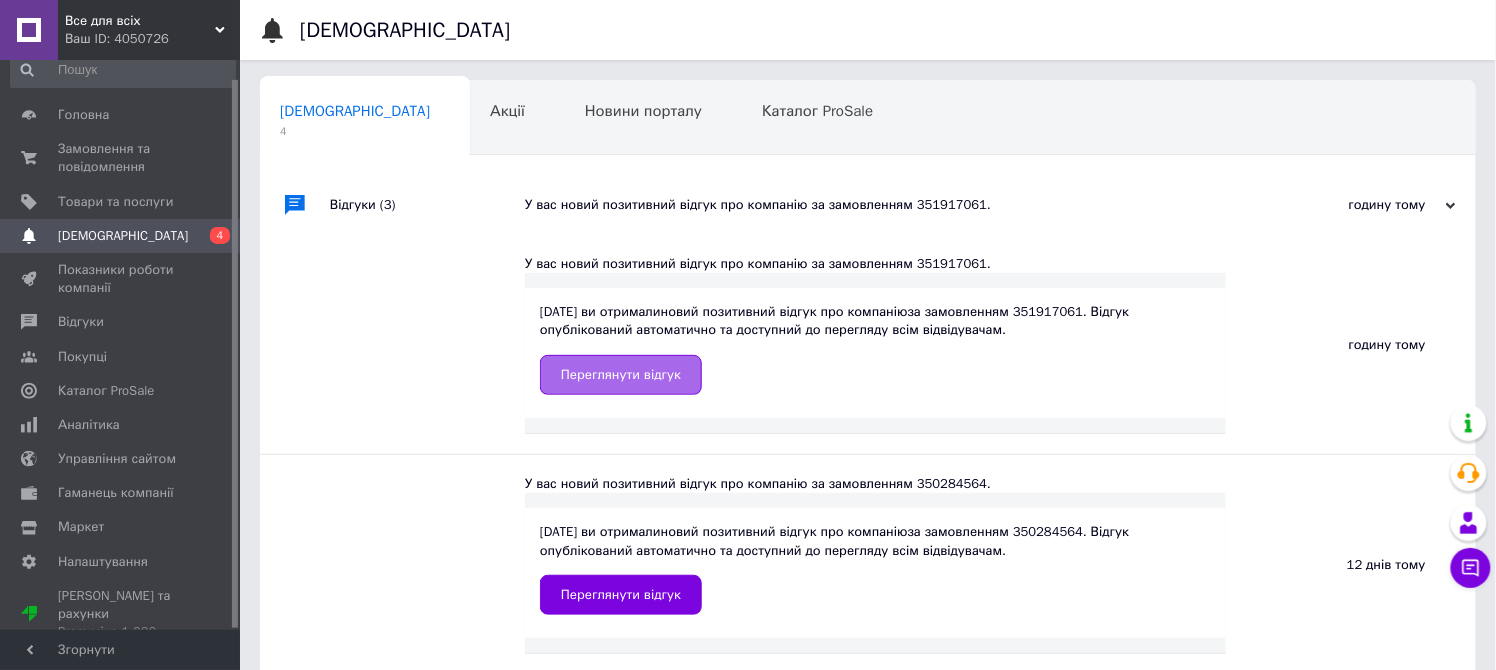 click on "Переглянути відгук" at bounding box center (621, 375) 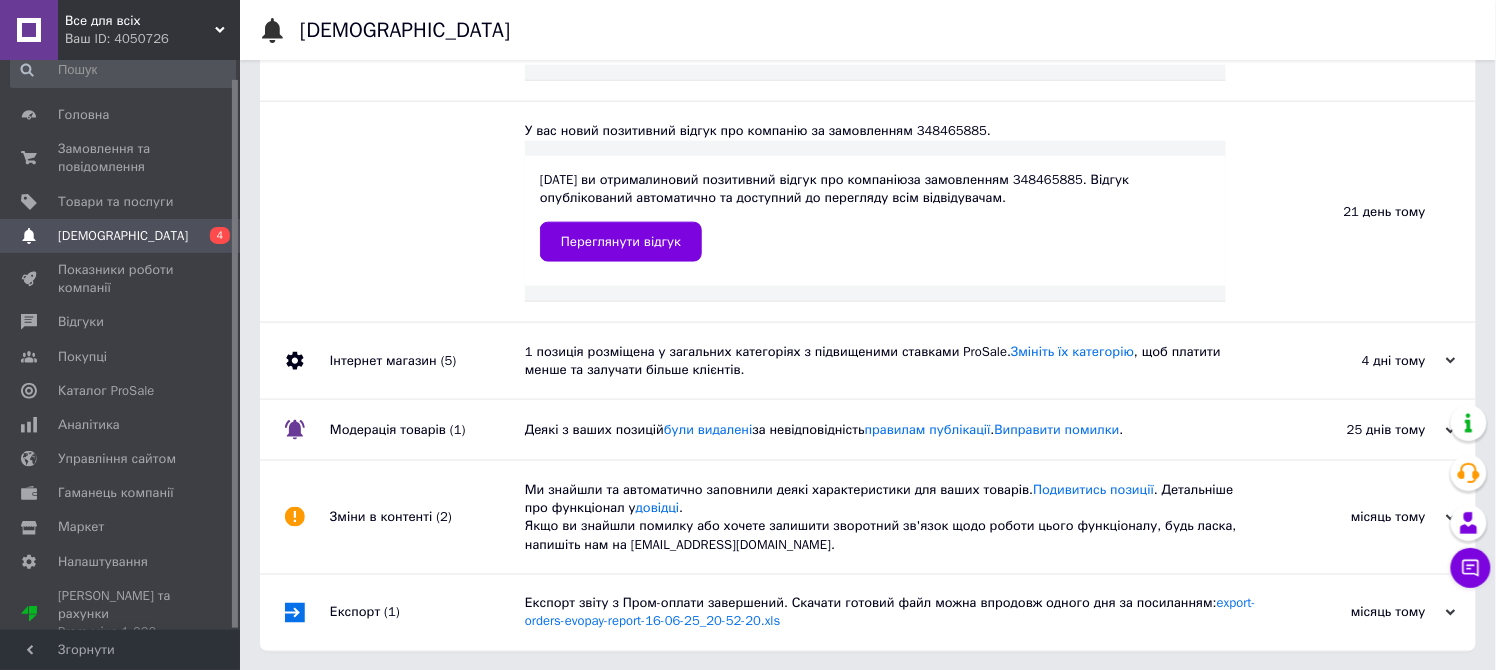 scroll, scrollTop: 578, scrollLeft: 0, axis: vertical 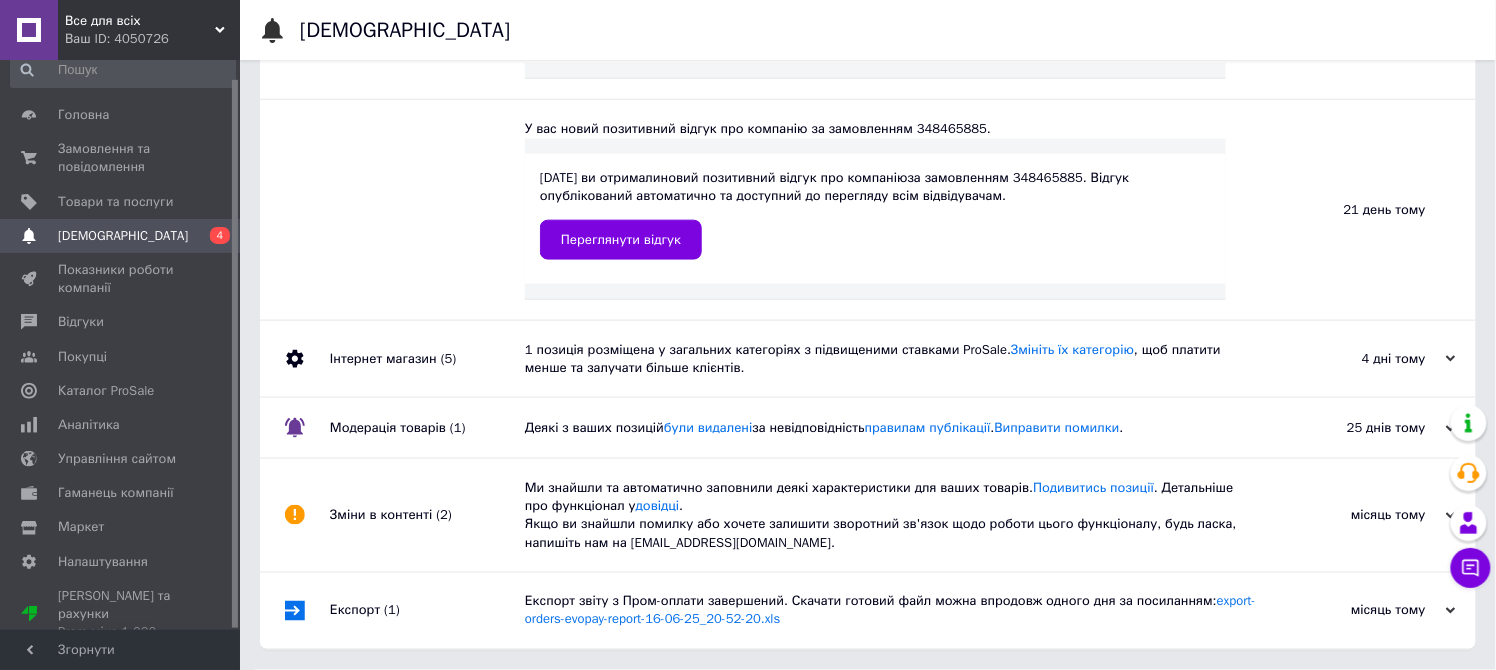 click at bounding box center (427, 209) 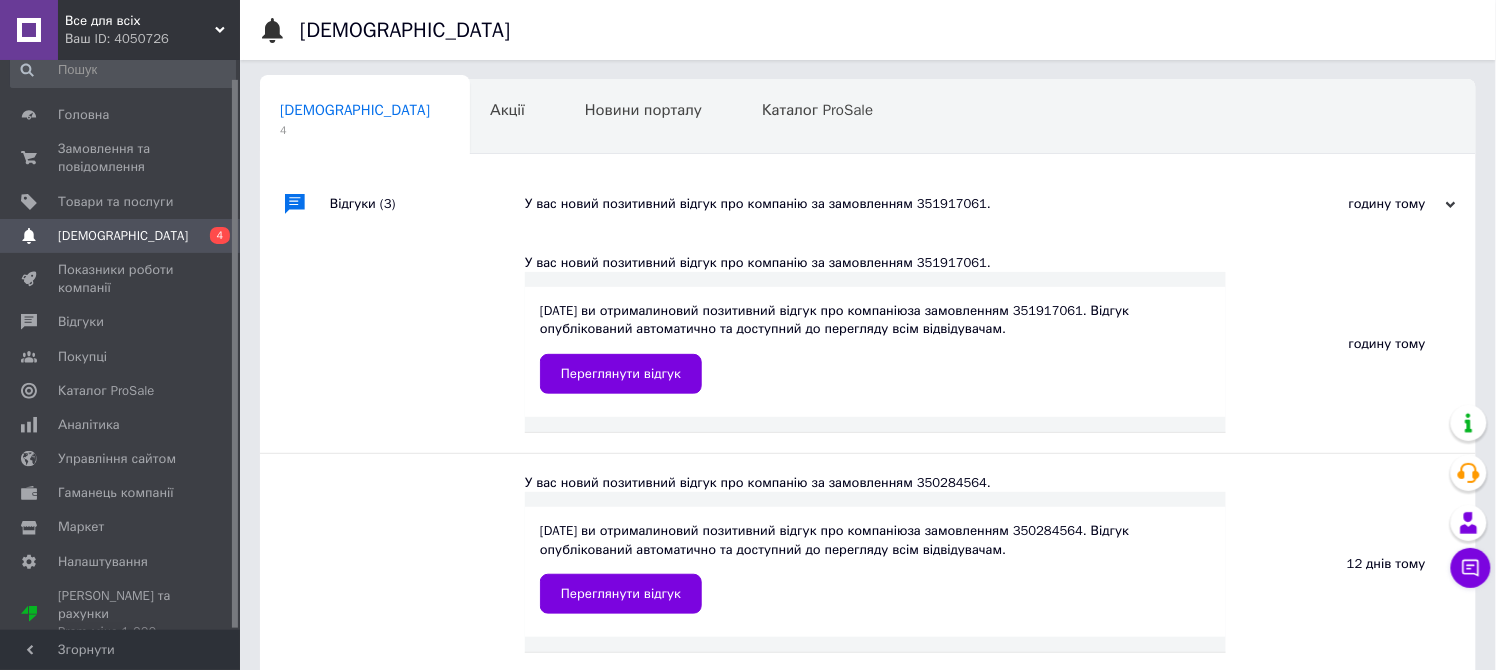 scroll, scrollTop: 0, scrollLeft: 0, axis: both 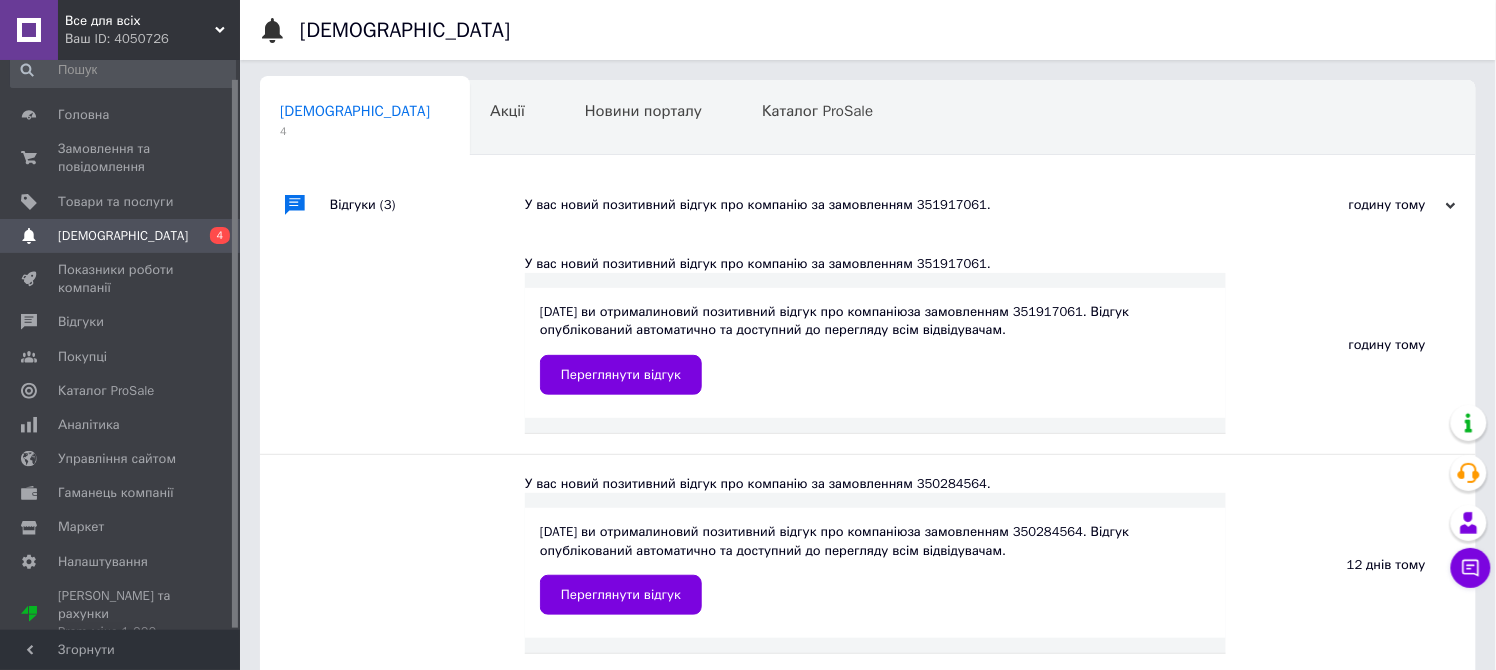 click on "годину тому [DATE]" at bounding box center (1366, 205) 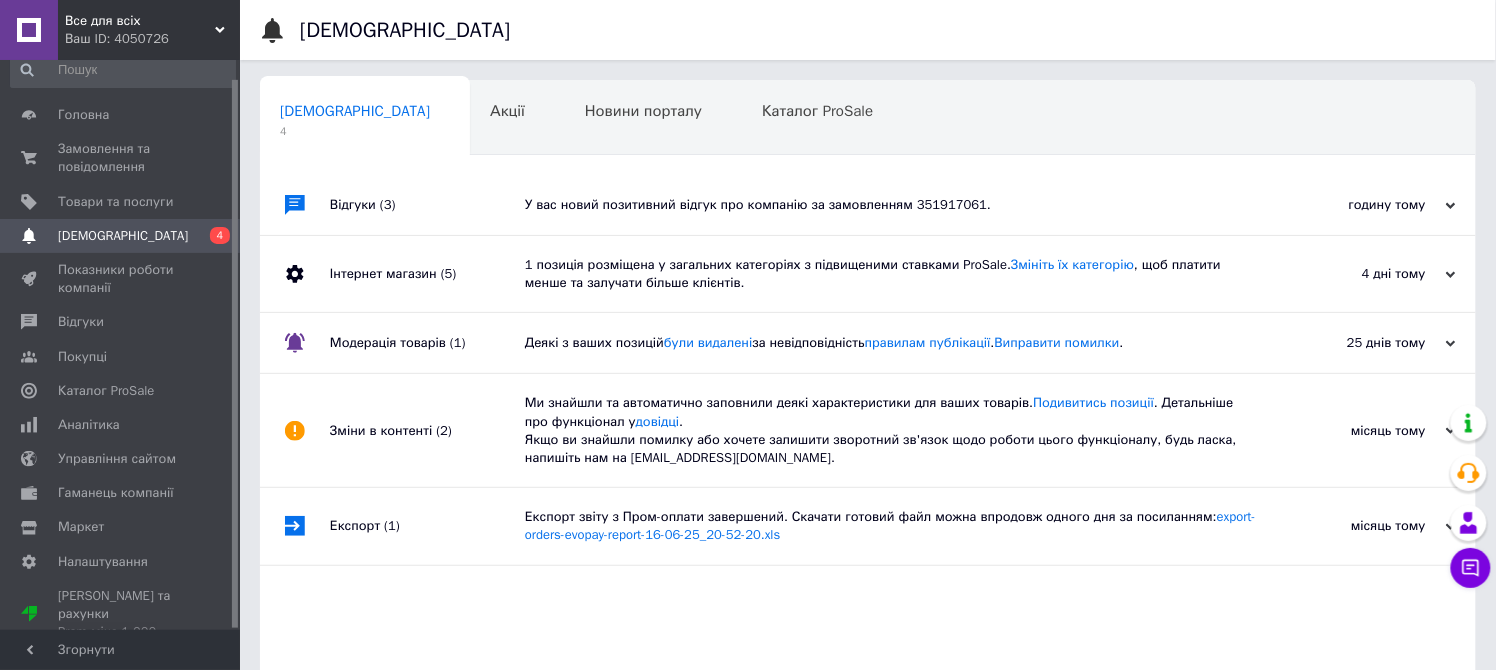 click on "4 дні тому [DATE]" at bounding box center (1366, 274) 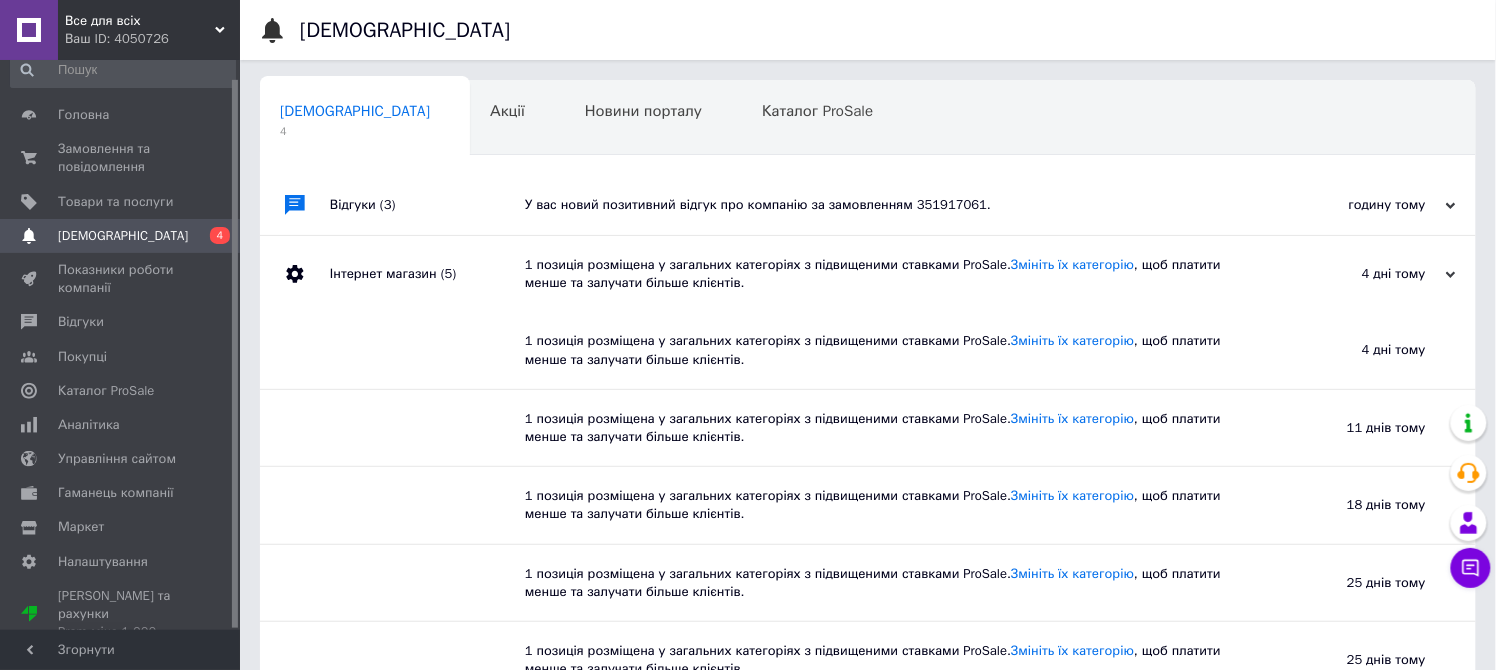 click on "4 дні тому [DATE]" at bounding box center [1366, 274] 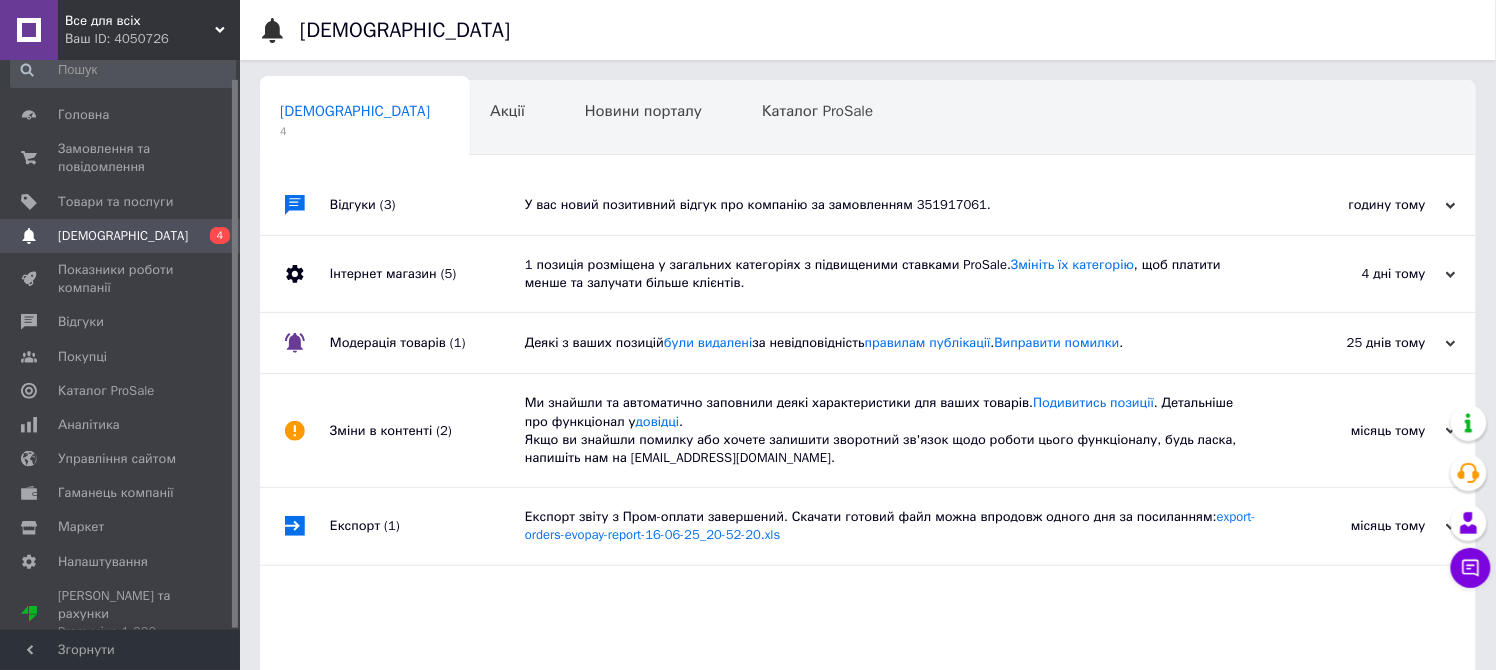click on "25 днів тому" at bounding box center [1356, 343] 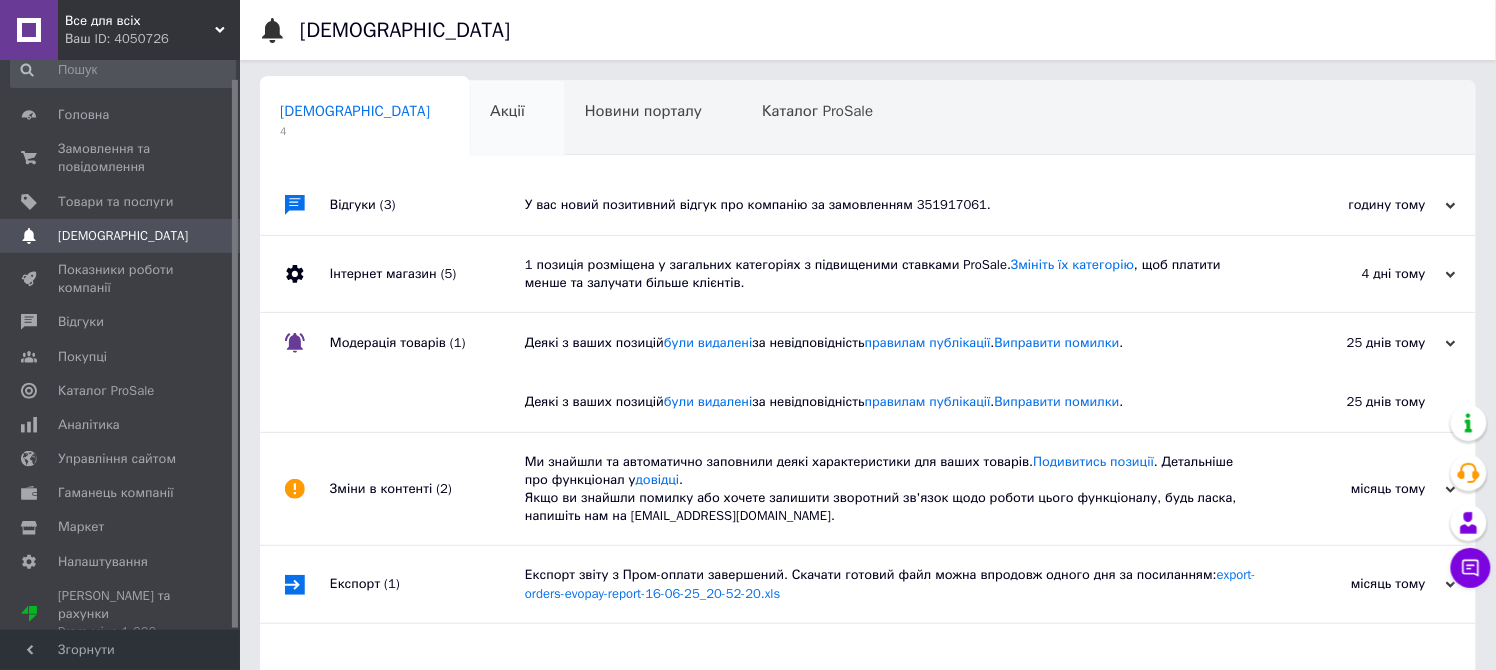 click on "Акції 0" at bounding box center (517, 119) 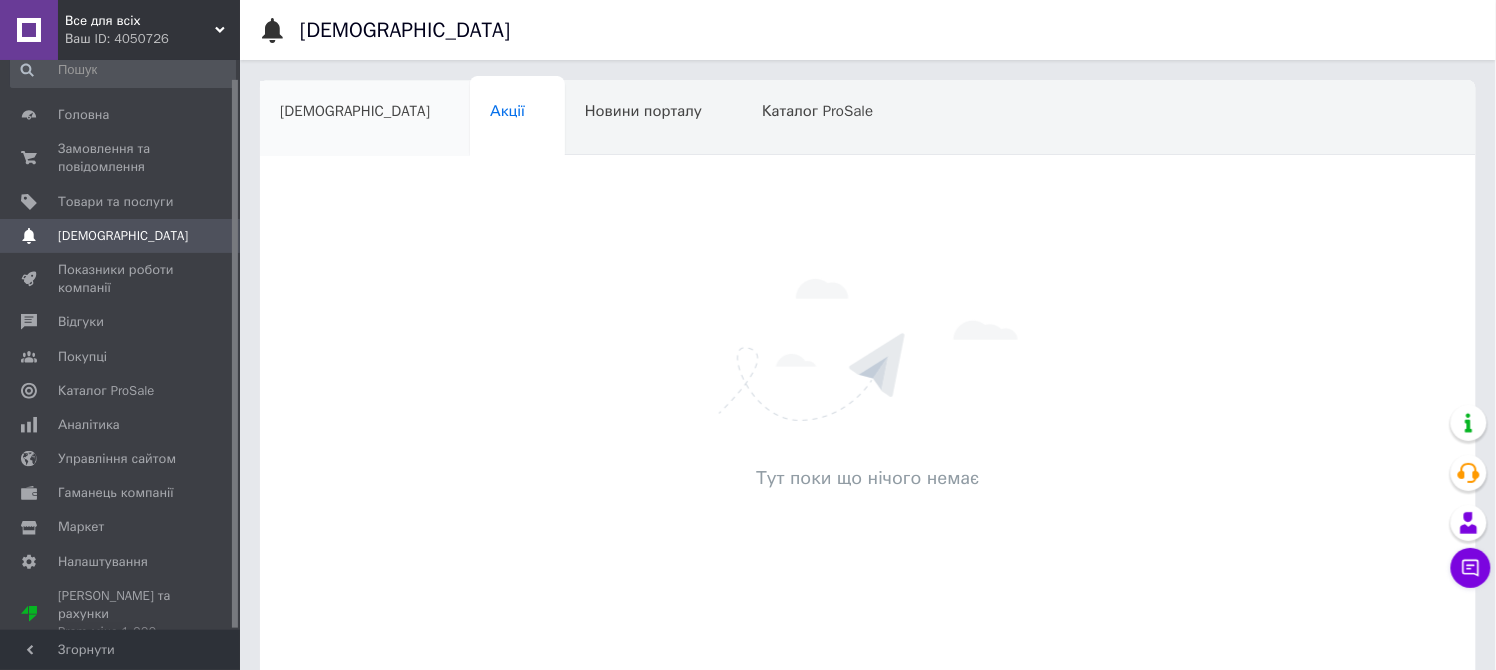 click on "[DEMOGRAPHIC_DATA]" at bounding box center (365, 119) 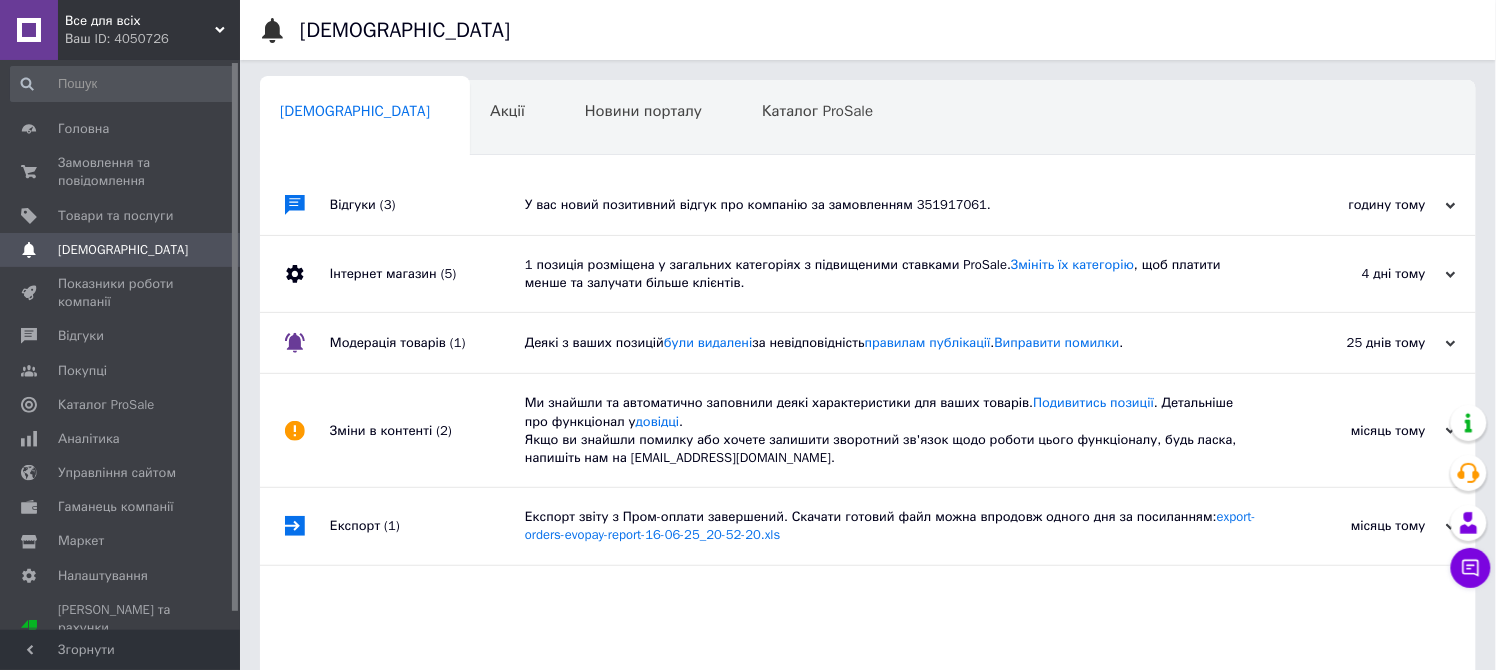 scroll, scrollTop: 0, scrollLeft: 0, axis: both 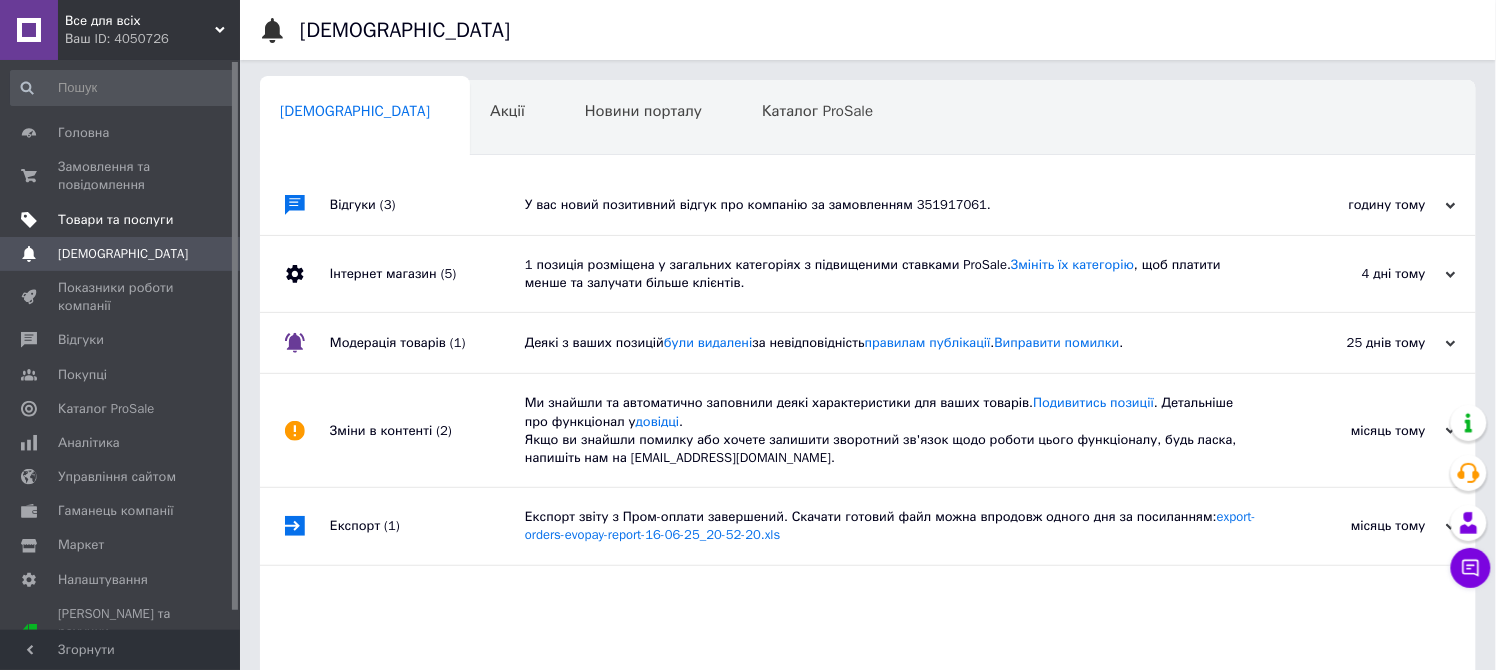 click on "Товари та послуги" at bounding box center [123, 220] 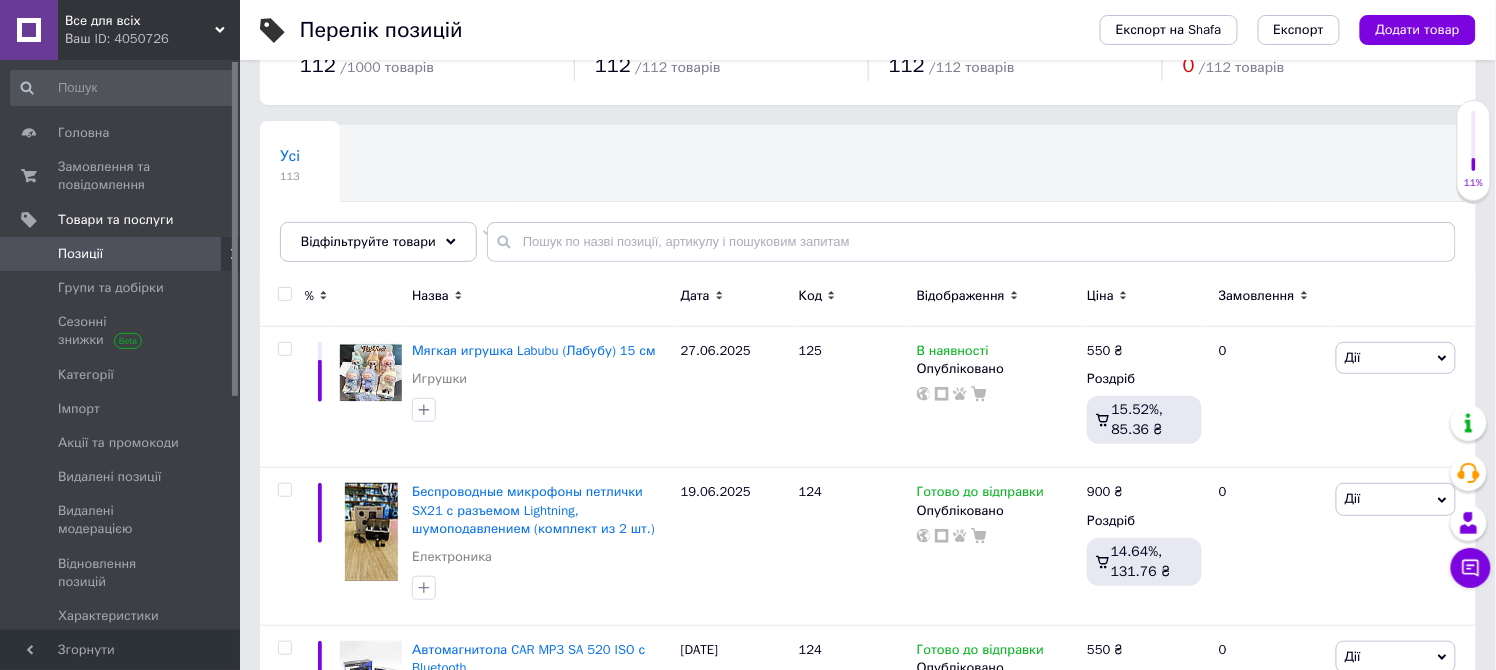 scroll, scrollTop: 111, scrollLeft: 0, axis: vertical 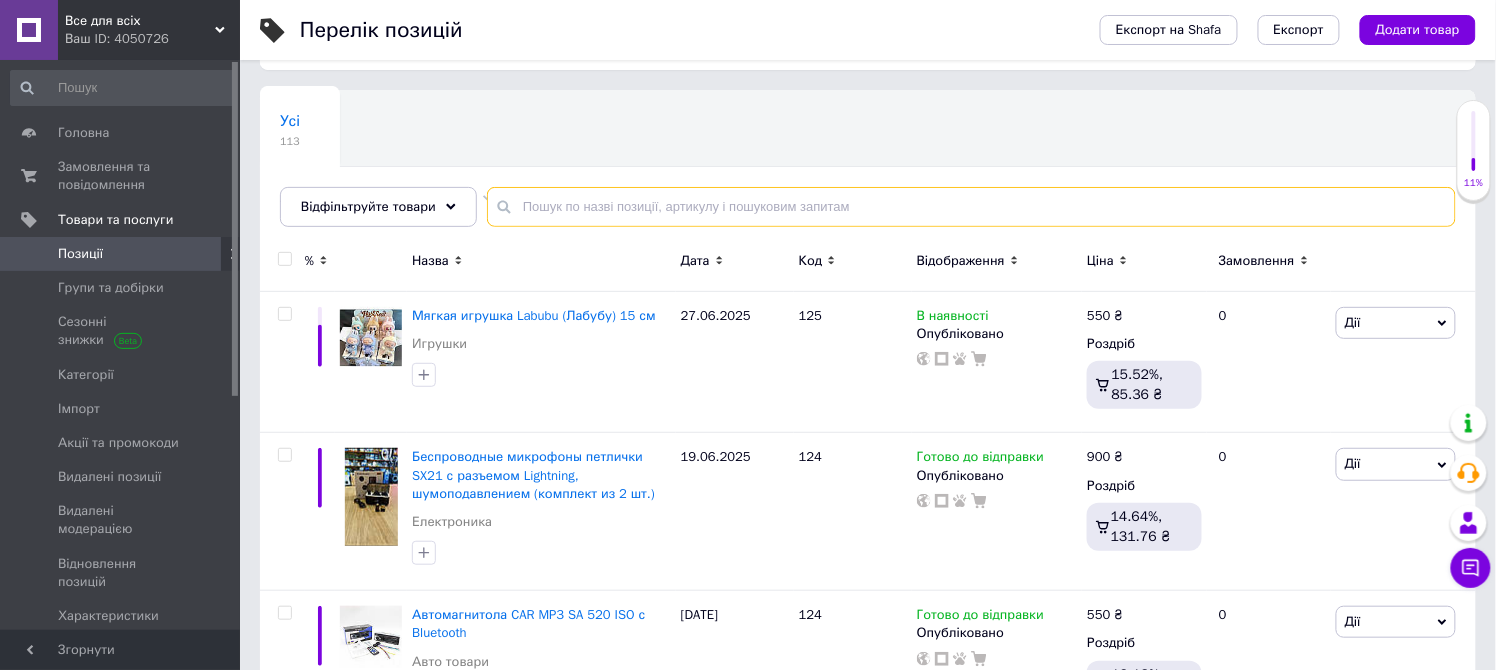click at bounding box center (971, 207) 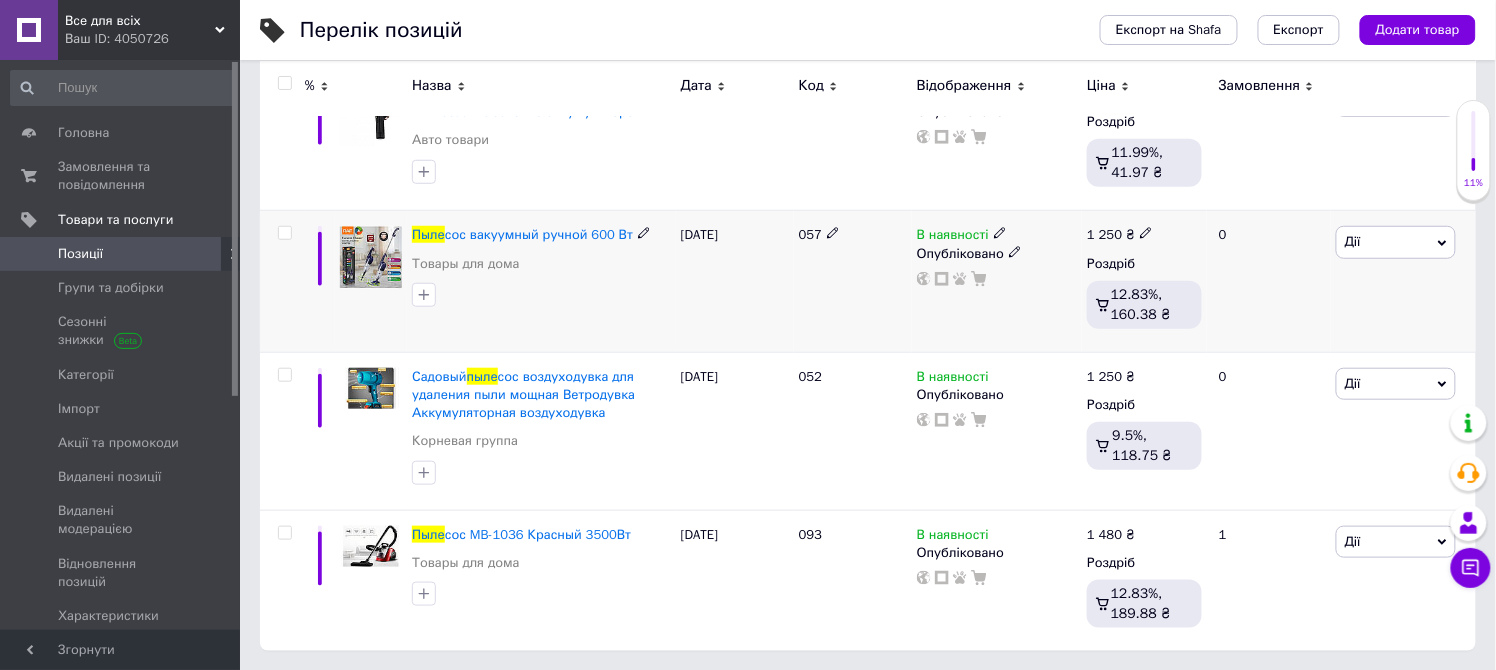 scroll, scrollTop: 334, scrollLeft: 0, axis: vertical 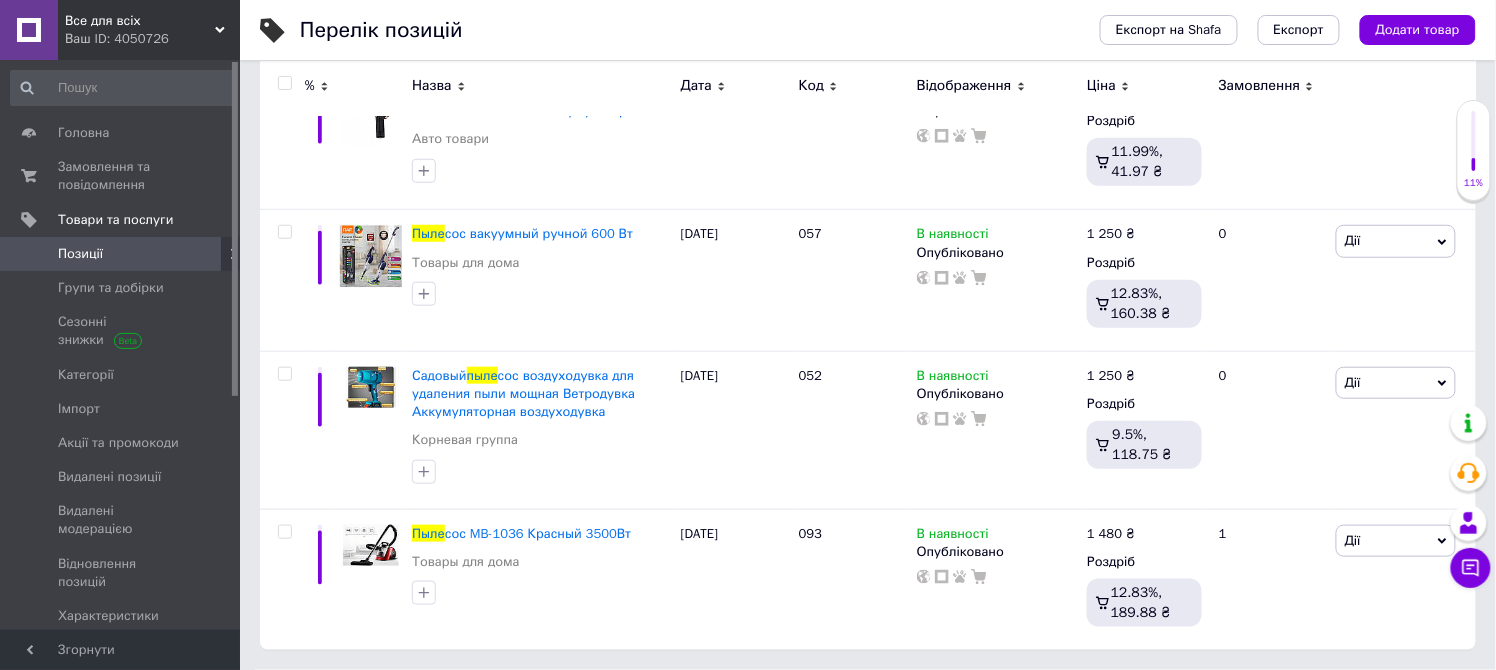 type on "пыле" 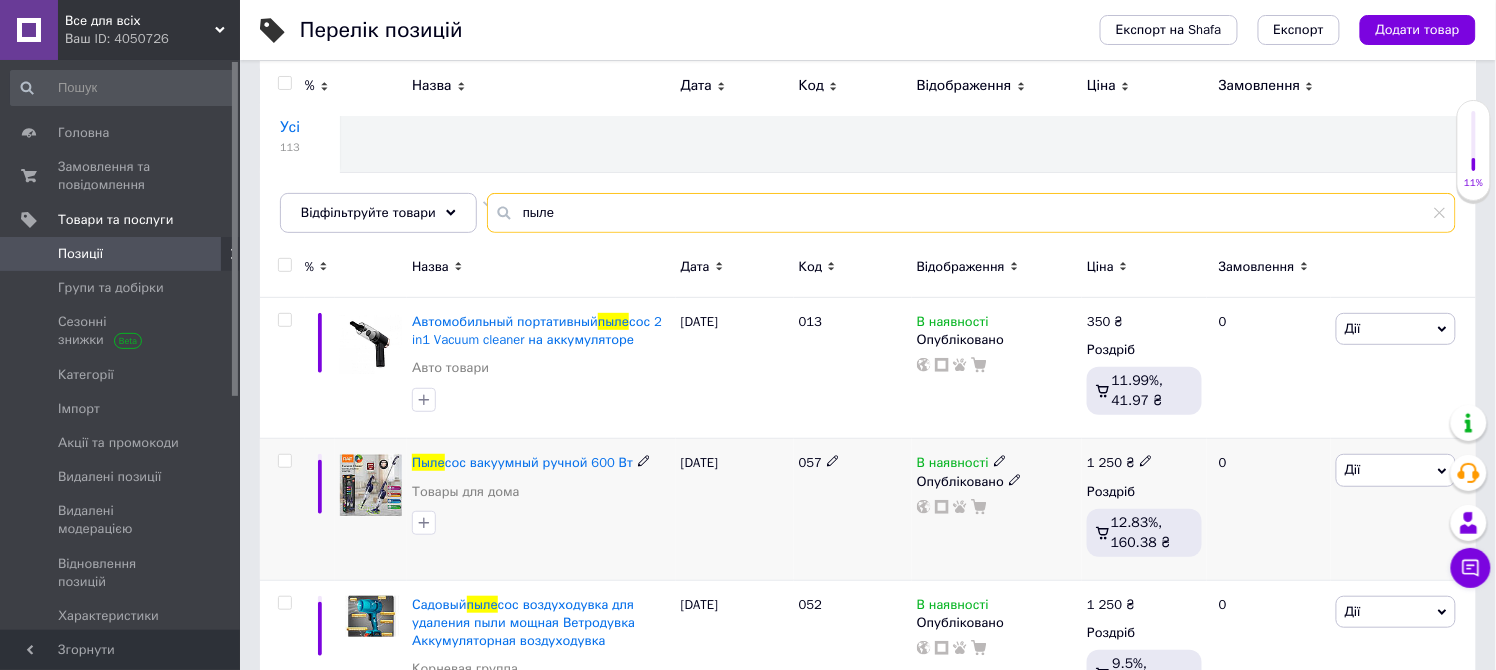 scroll, scrollTop: 0, scrollLeft: 0, axis: both 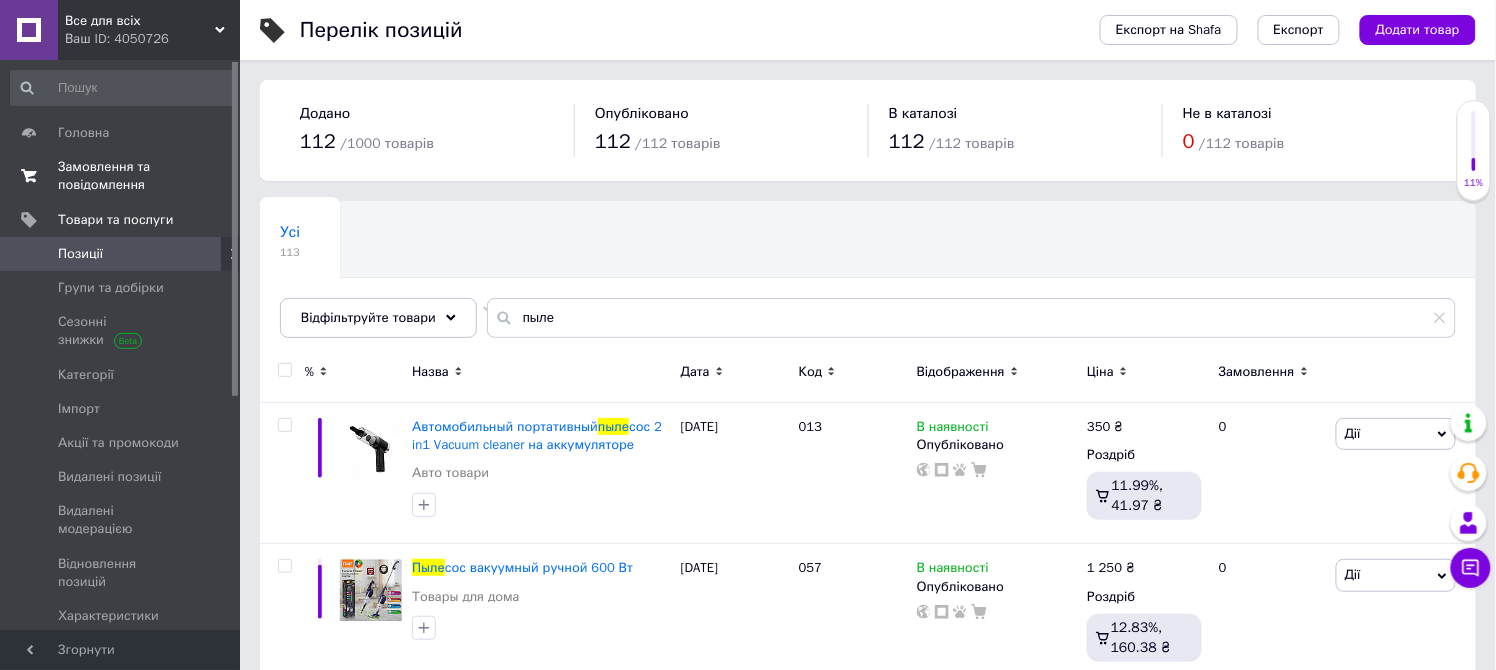 click on "Замовлення та повідомлення" at bounding box center [121, 176] 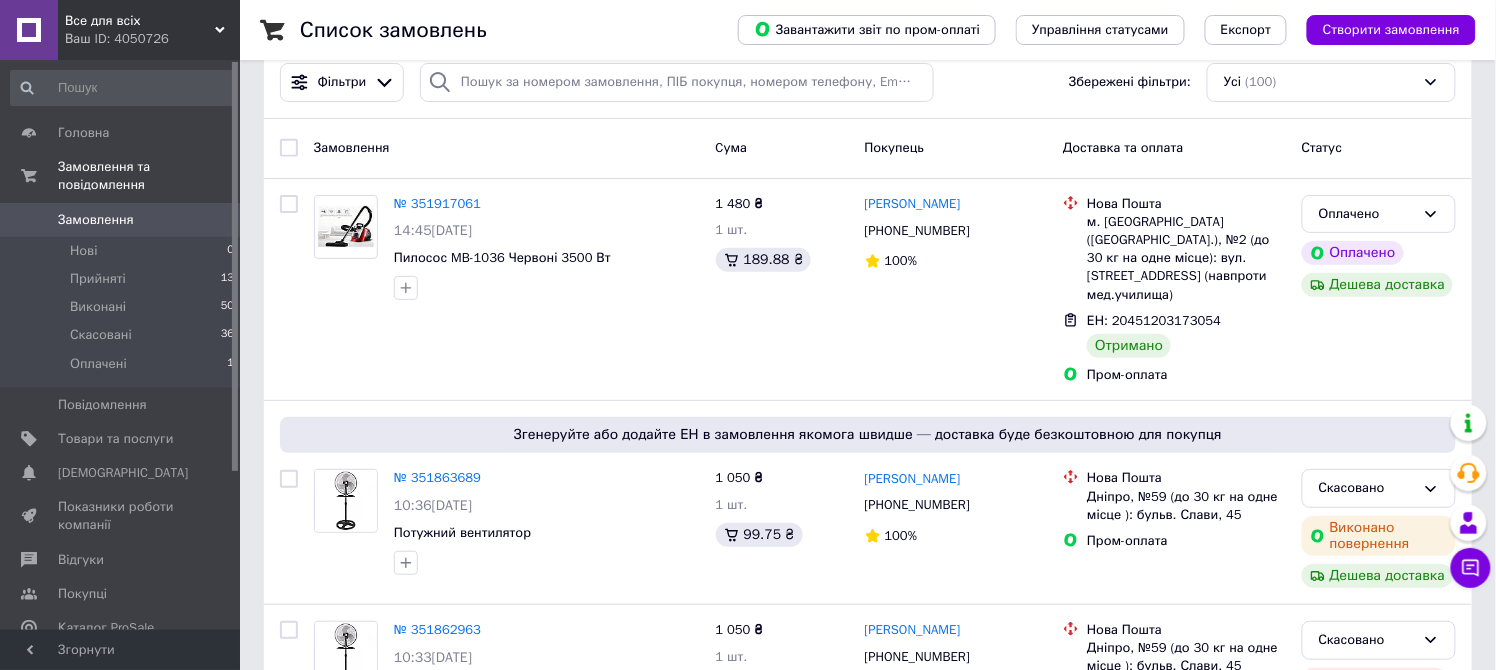 scroll, scrollTop: 0, scrollLeft: 0, axis: both 